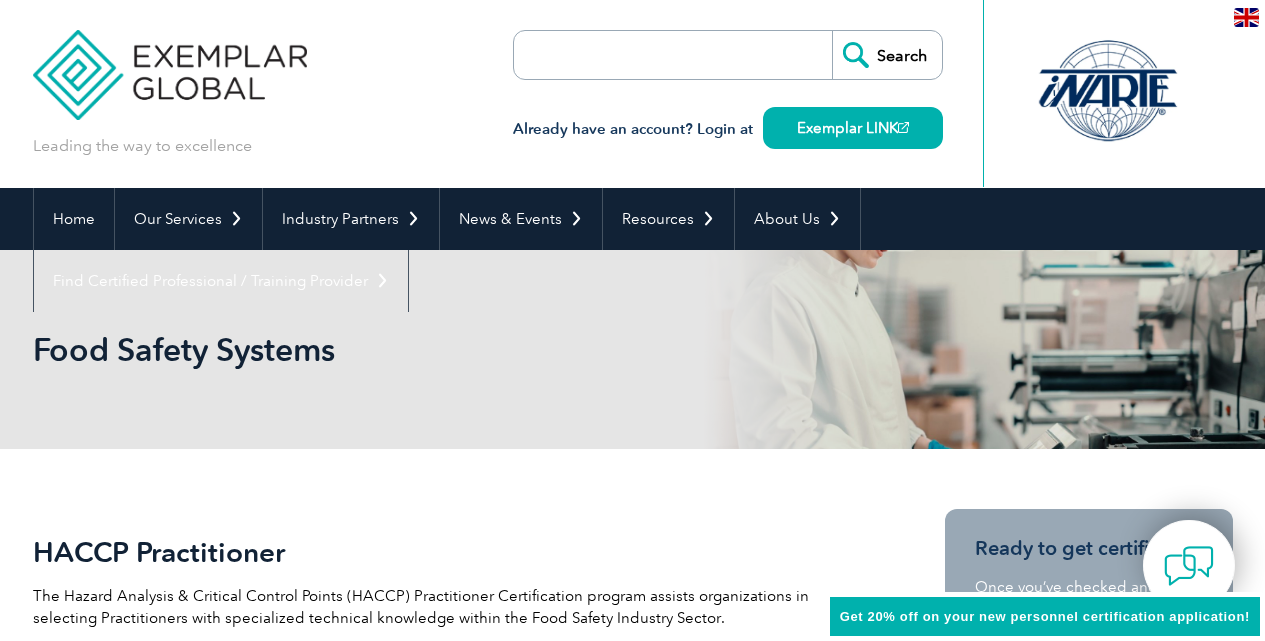 scroll, scrollTop: 0, scrollLeft: 0, axis: both 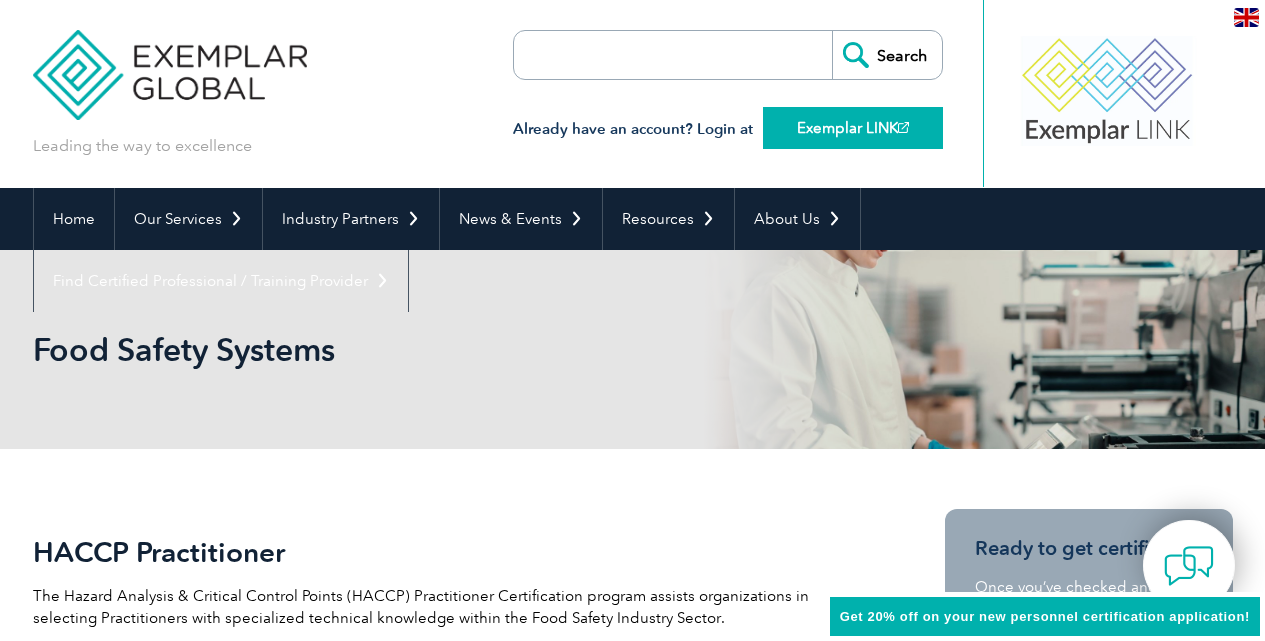 click on "Exemplar LINK" at bounding box center [853, 128] 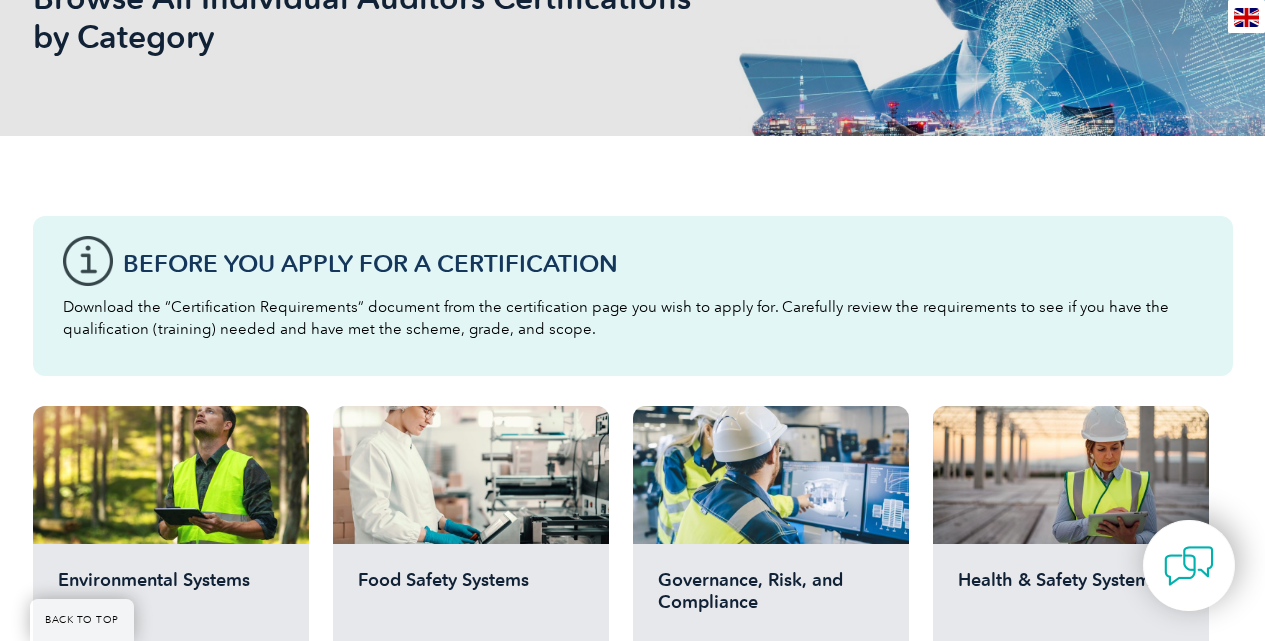 scroll, scrollTop: 539, scrollLeft: 0, axis: vertical 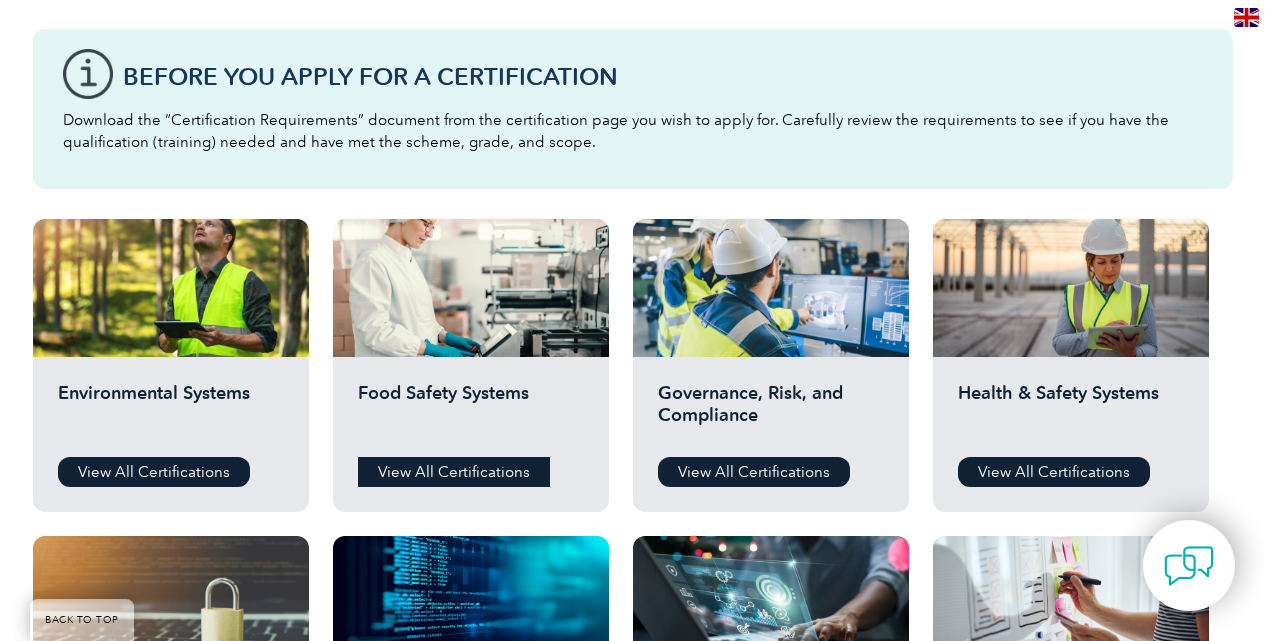 click on "View All Certifications" at bounding box center [454, 472] 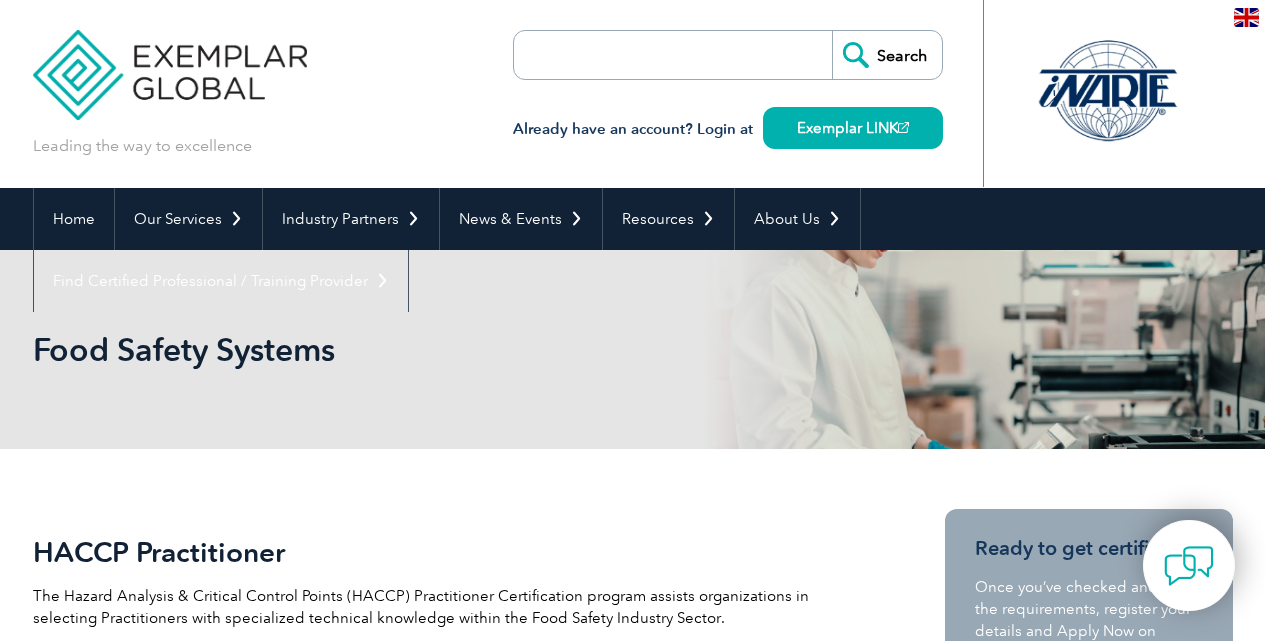 scroll, scrollTop: 0, scrollLeft: 0, axis: both 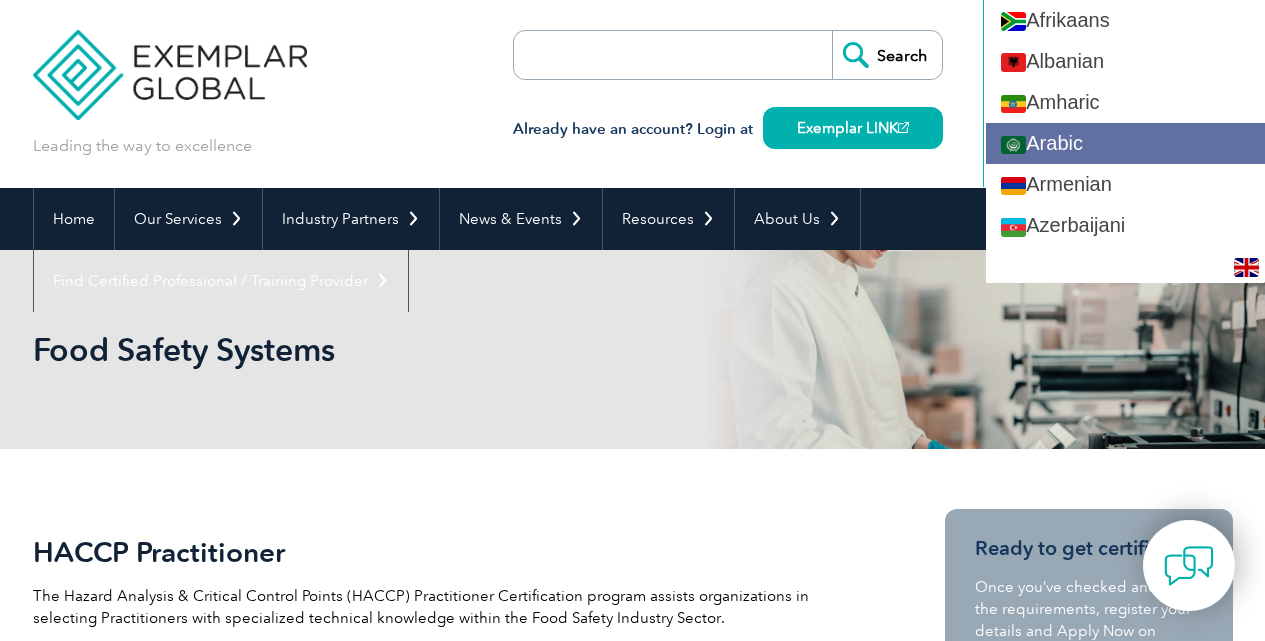 click on "Arabic" at bounding box center (1125, 143) 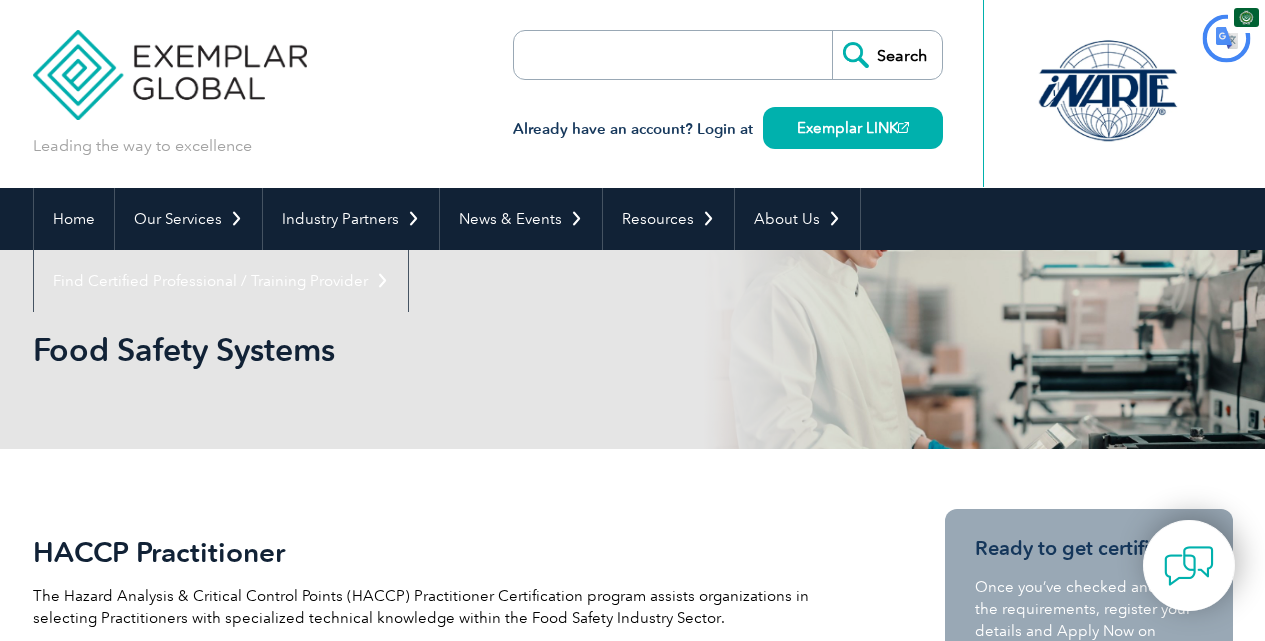 scroll, scrollTop: 0, scrollLeft: 0, axis: both 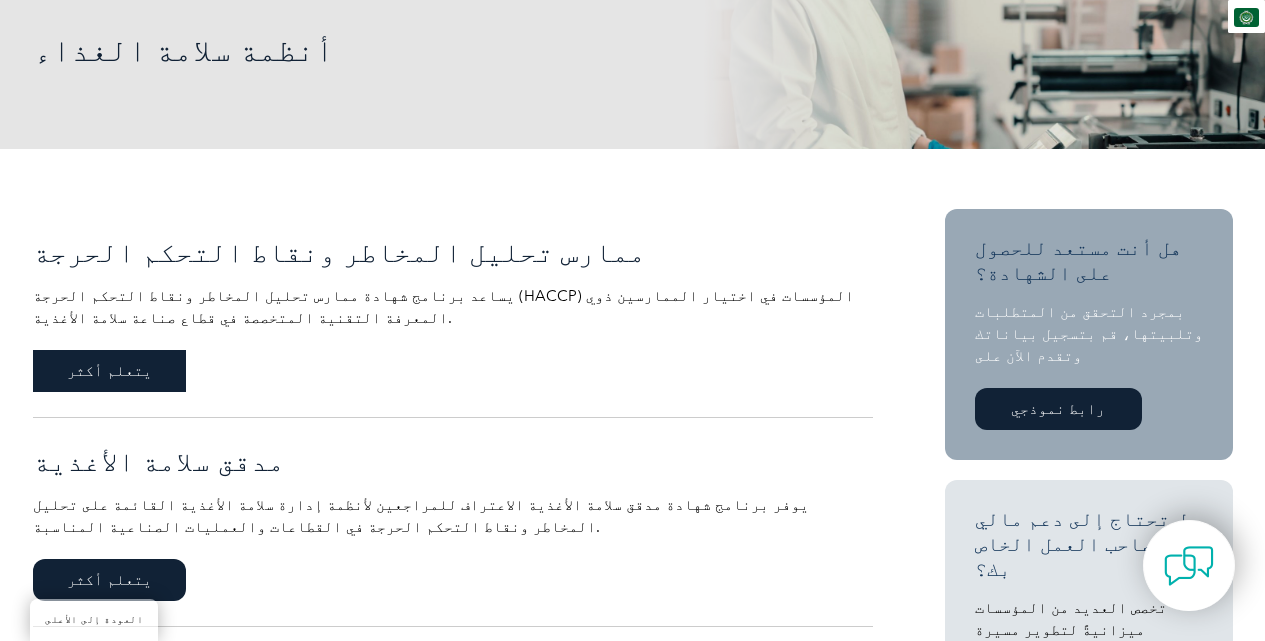 click on "يتعلم أكثر" at bounding box center [109, 371] 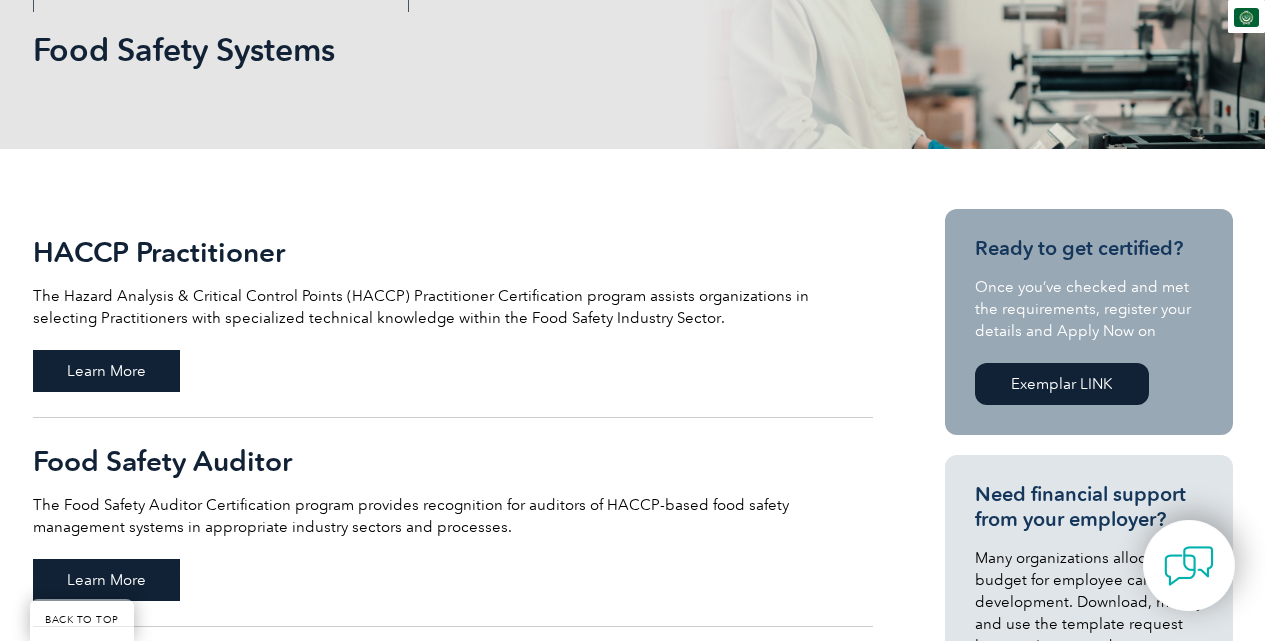 click on "Learn More" at bounding box center (106, 580) 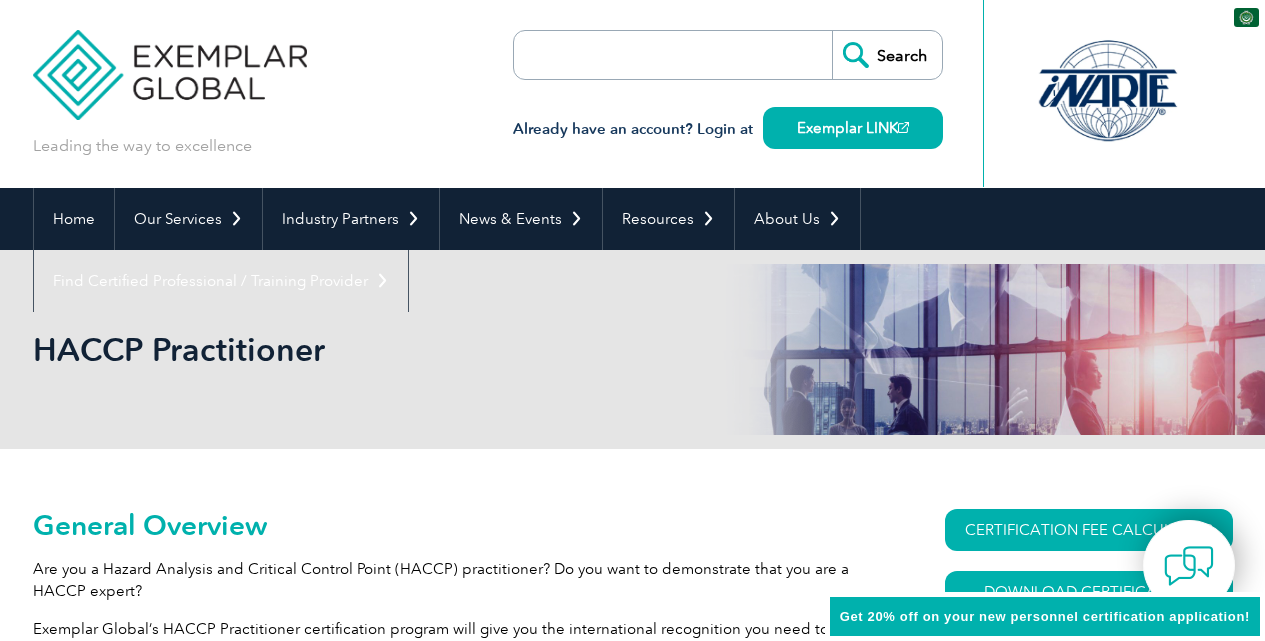 scroll, scrollTop: 0, scrollLeft: 0, axis: both 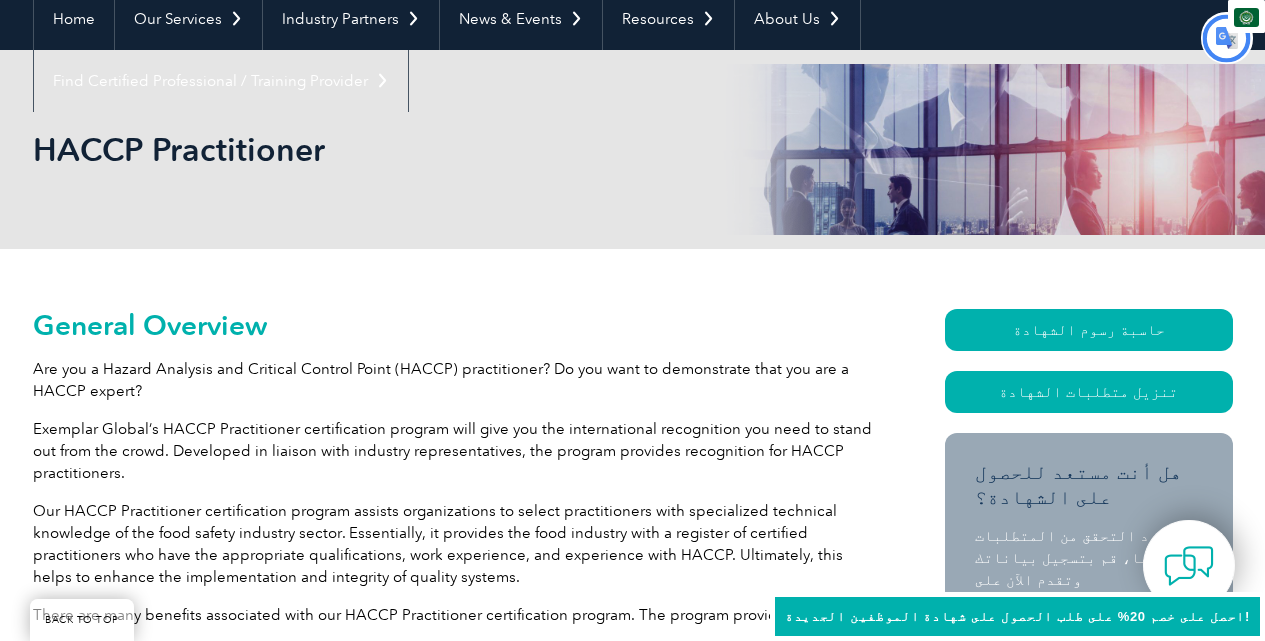 type on "يبحث" 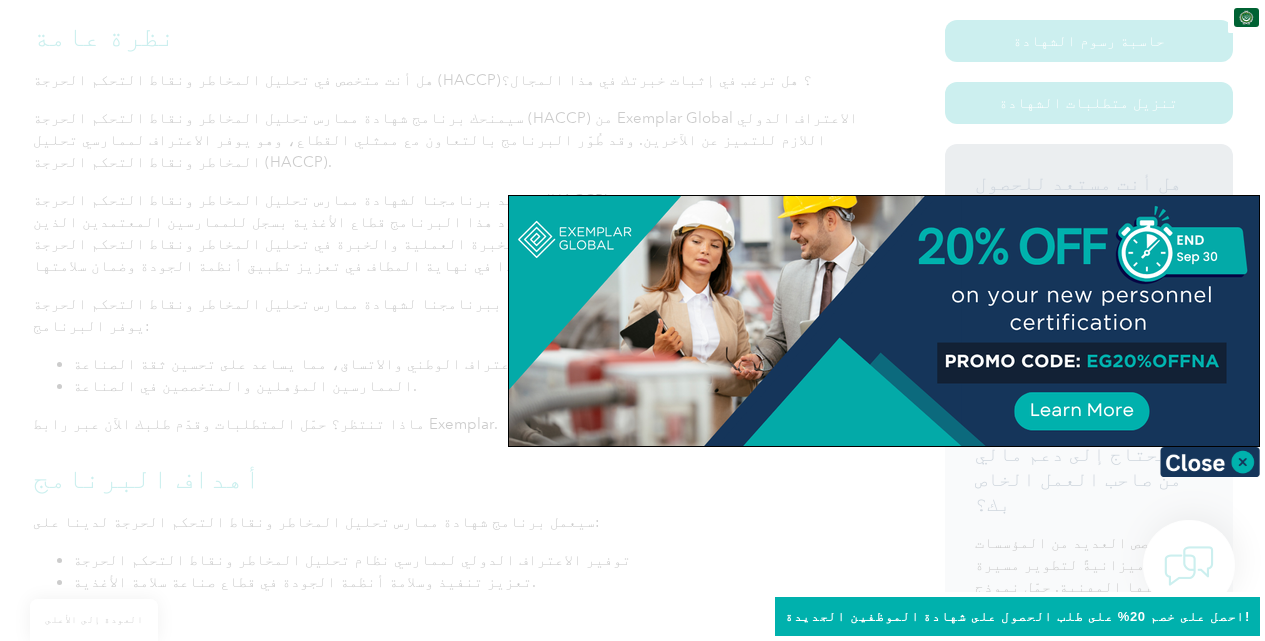 scroll, scrollTop: 500, scrollLeft: 0, axis: vertical 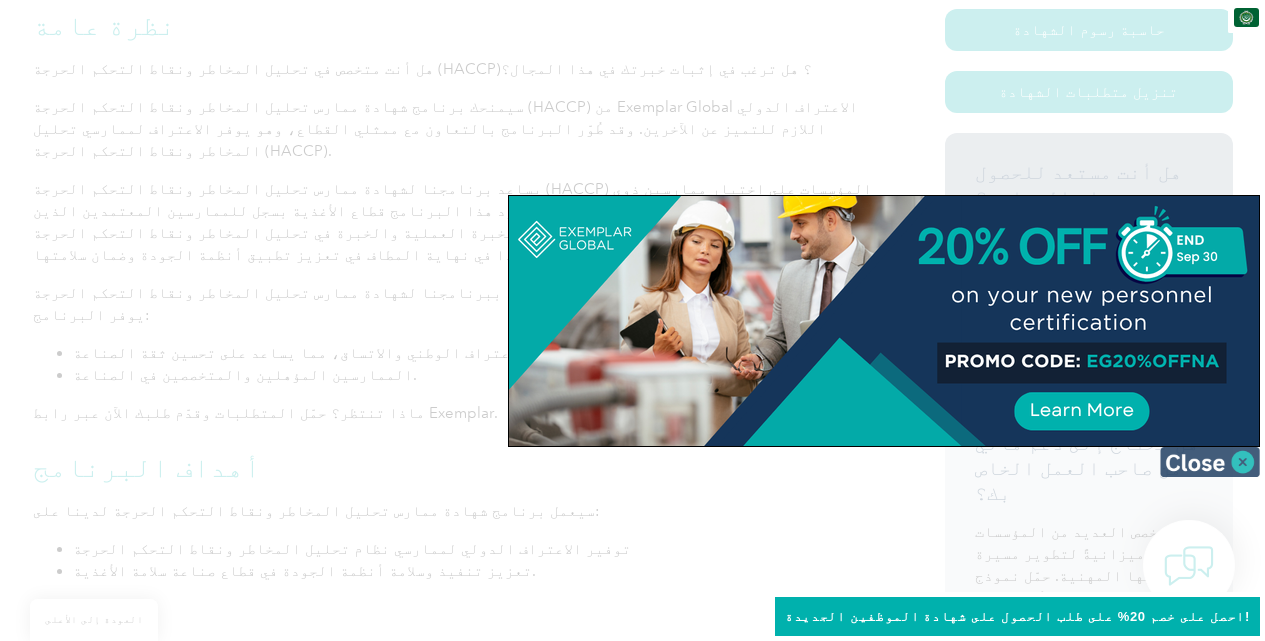 click at bounding box center (1210, 462) 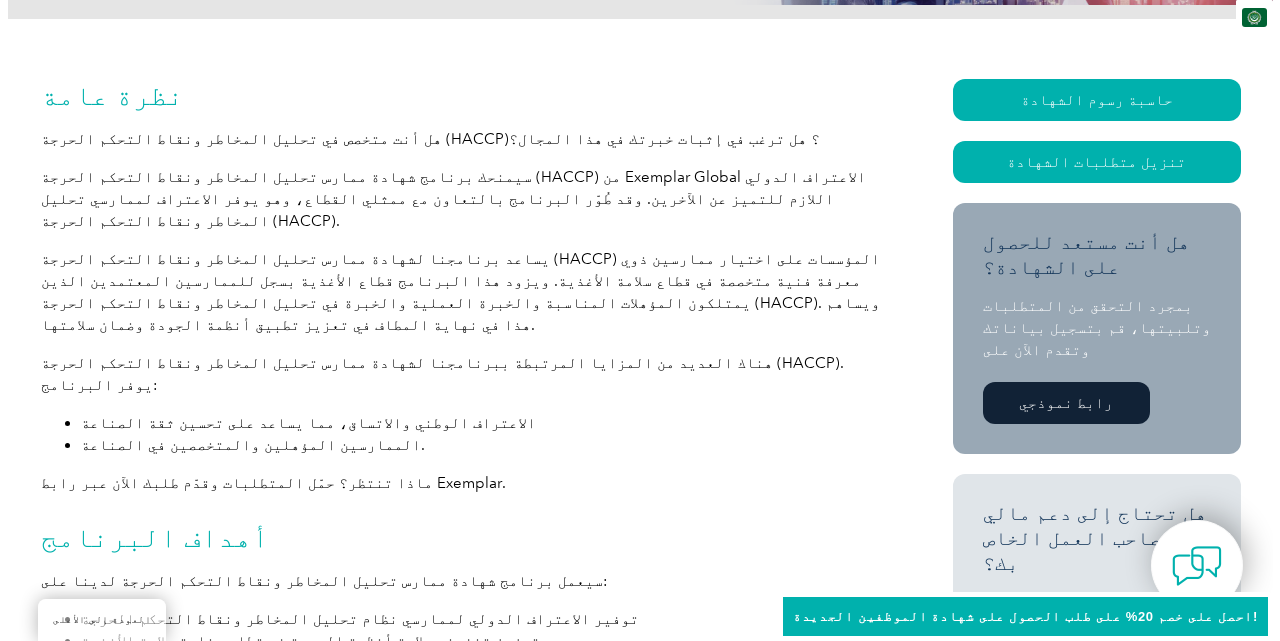 scroll, scrollTop: 300, scrollLeft: 0, axis: vertical 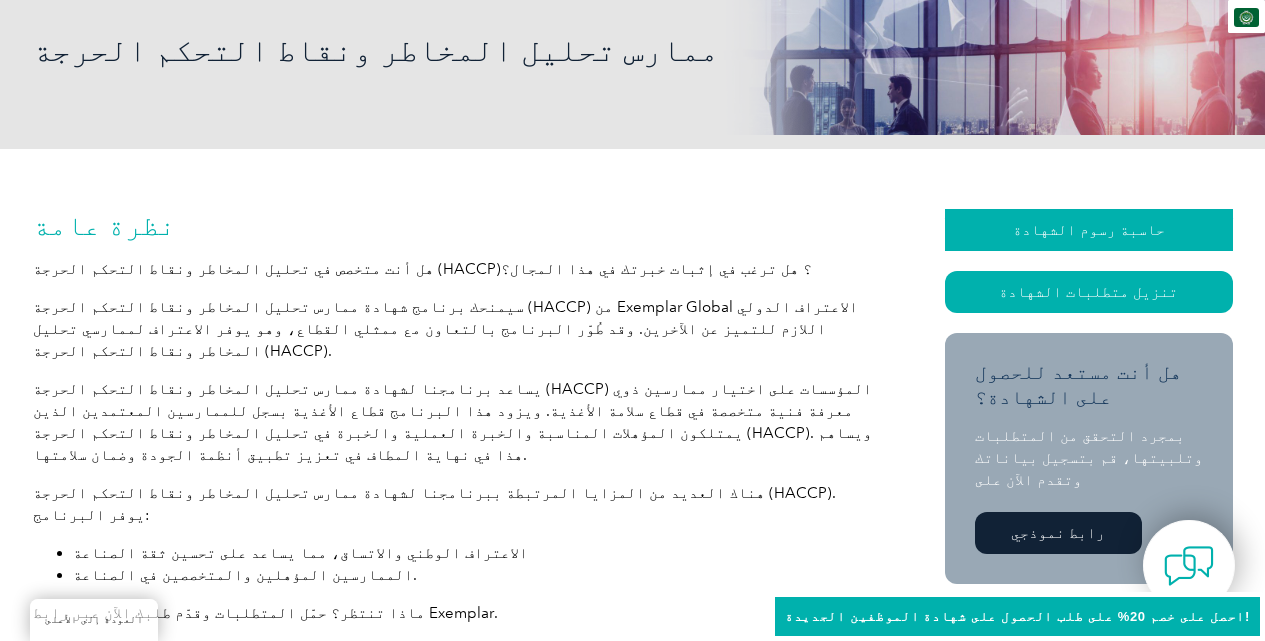 click on "حاسبة رسوم الشهادة" at bounding box center (1089, 230) 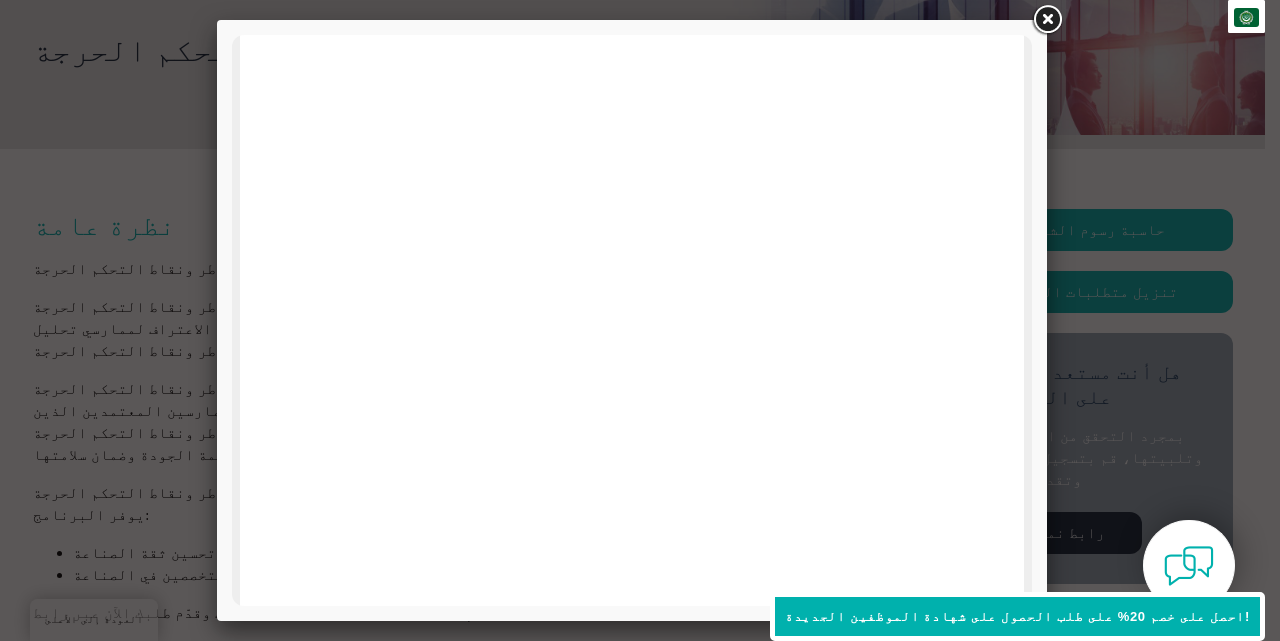 scroll, scrollTop: 200, scrollLeft: 0, axis: vertical 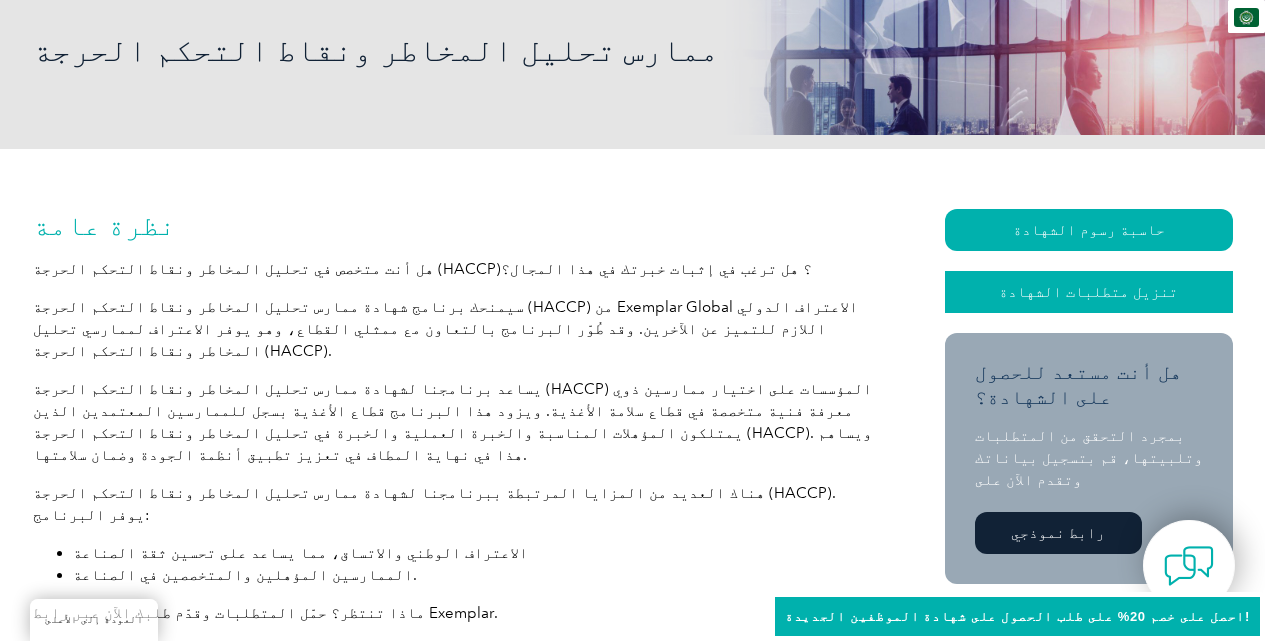 click on "تنزيل متطلبات الشهادة" at bounding box center (1088, 292) 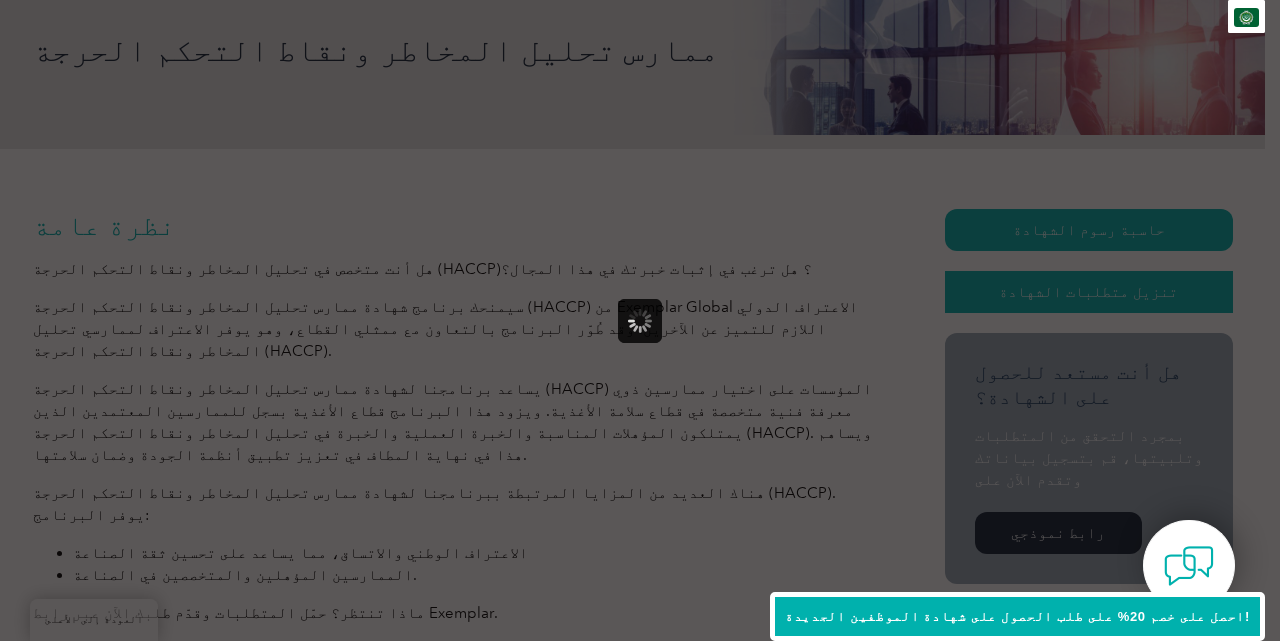 scroll, scrollTop: 0, scrollLeft: 0, axis: both 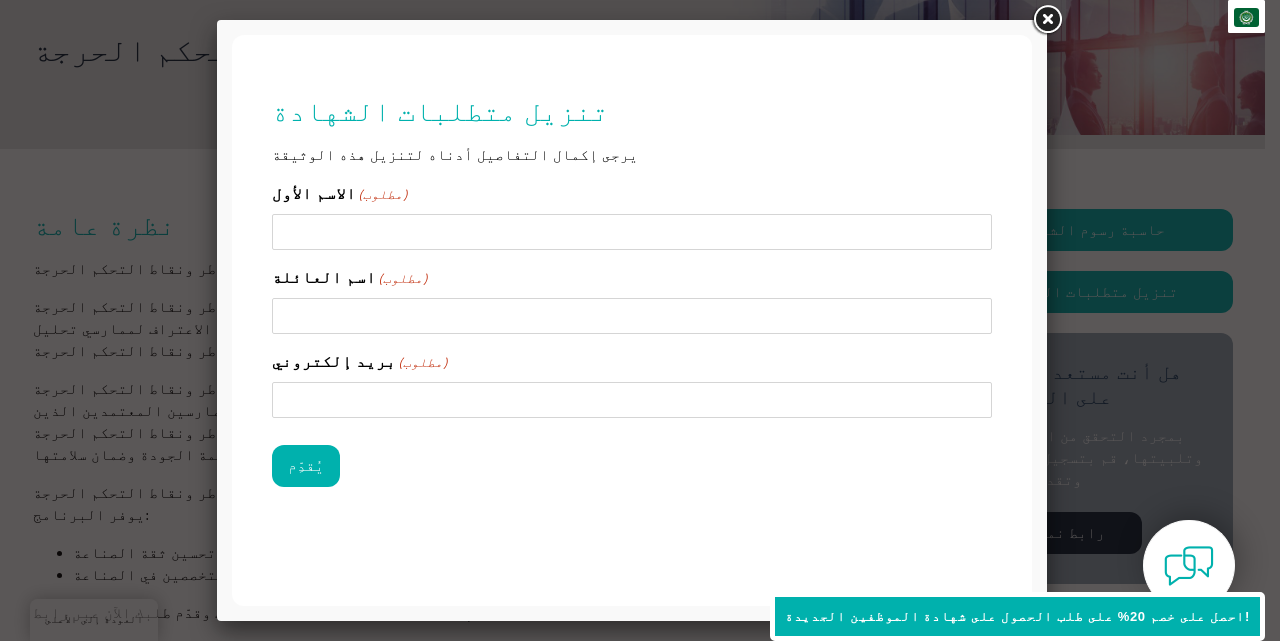 click on "الاسم الأول (مطلوب)" at bounding box center [632, 232] 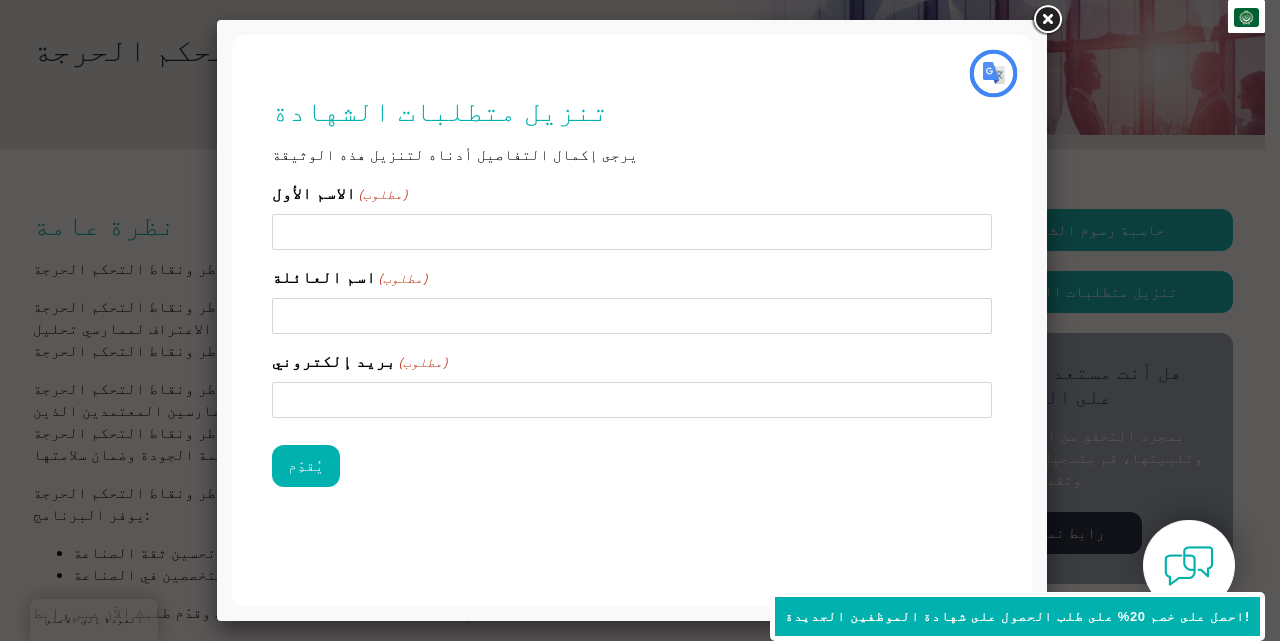 type on "يُقدِّم" 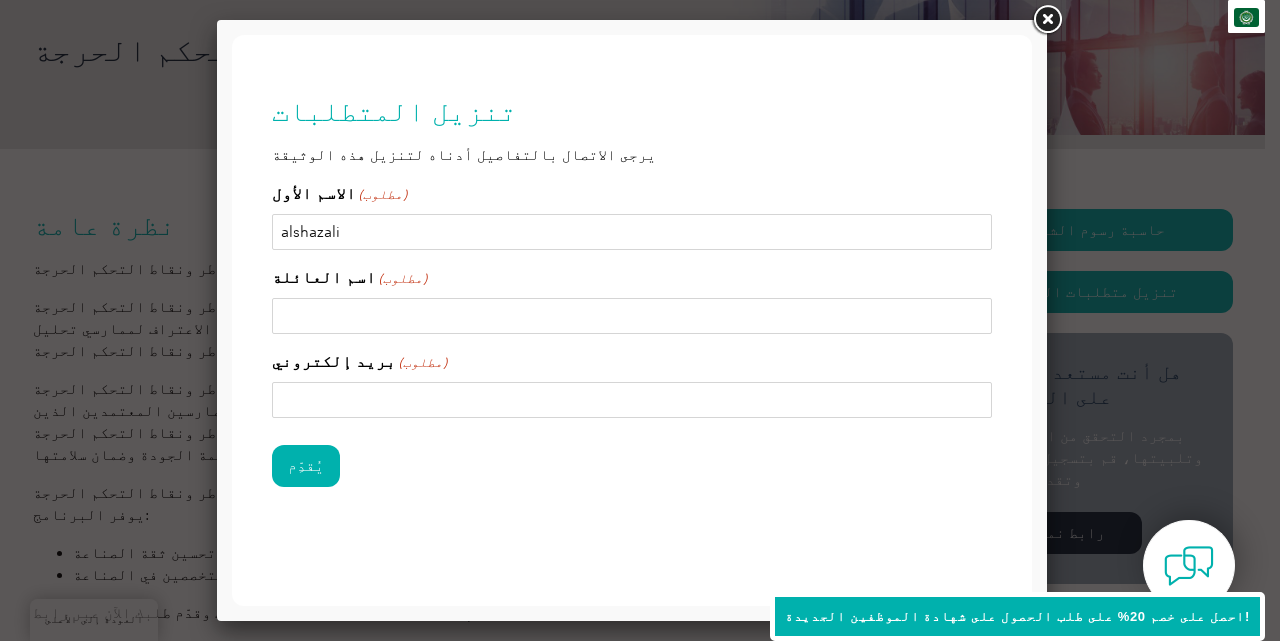 type on "alshazali" 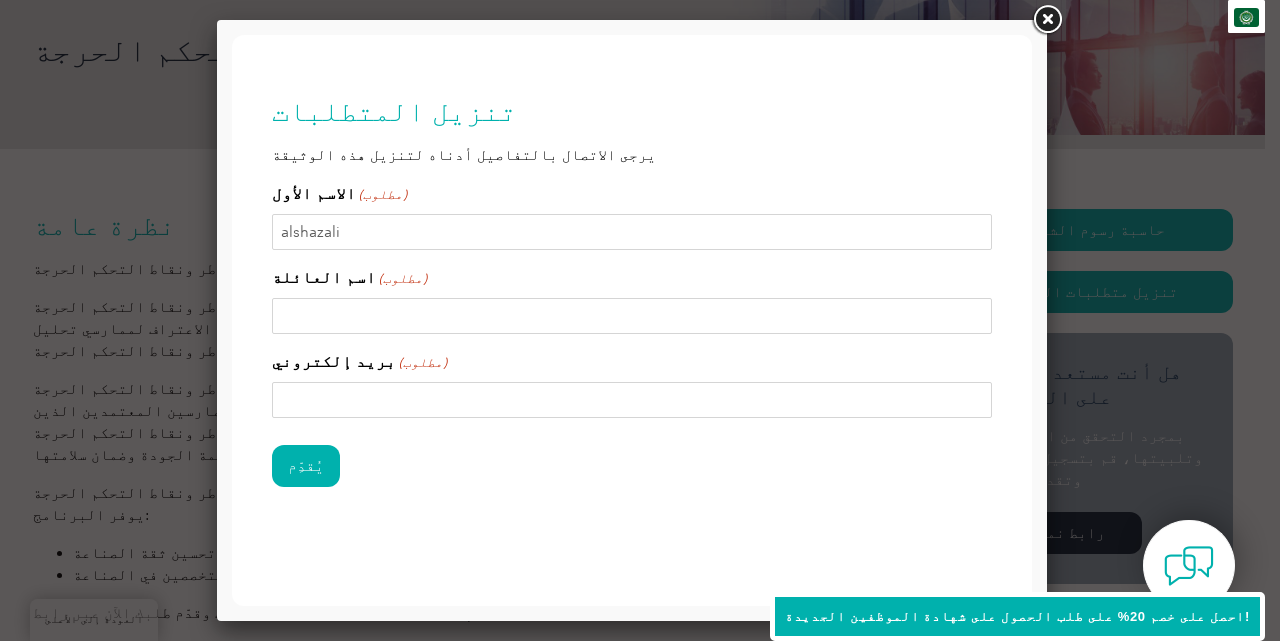 click on "اسم العائلة (مطلوب)" at bounding box center [632, 316] 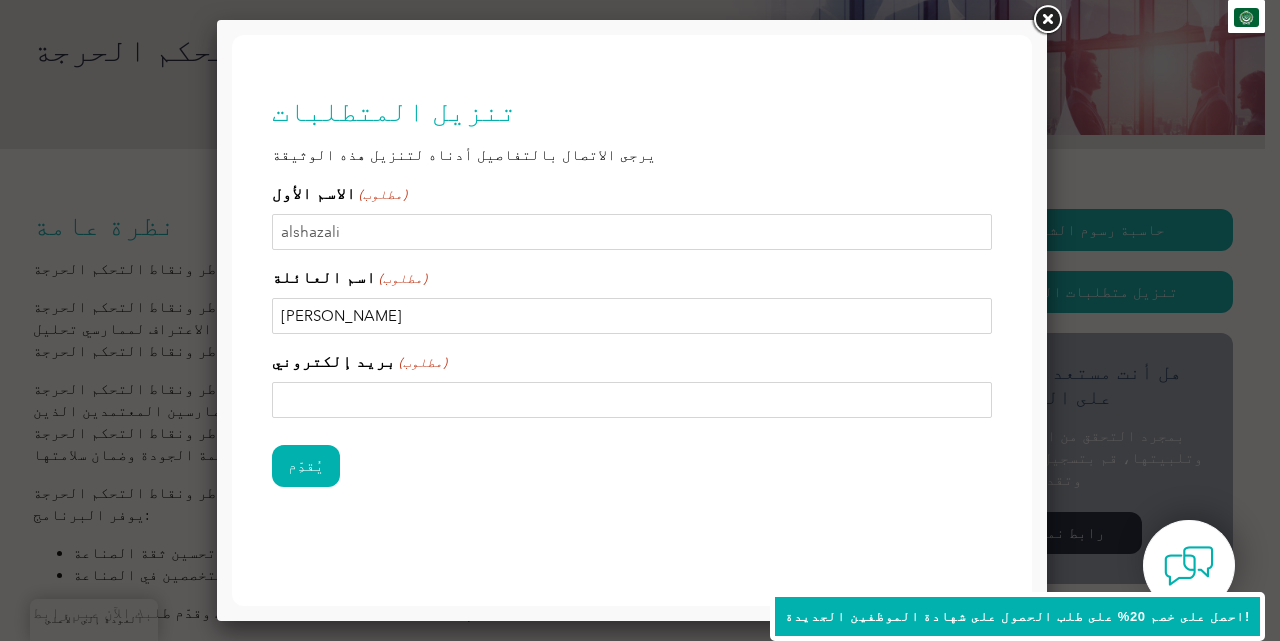 type on "ahmed" 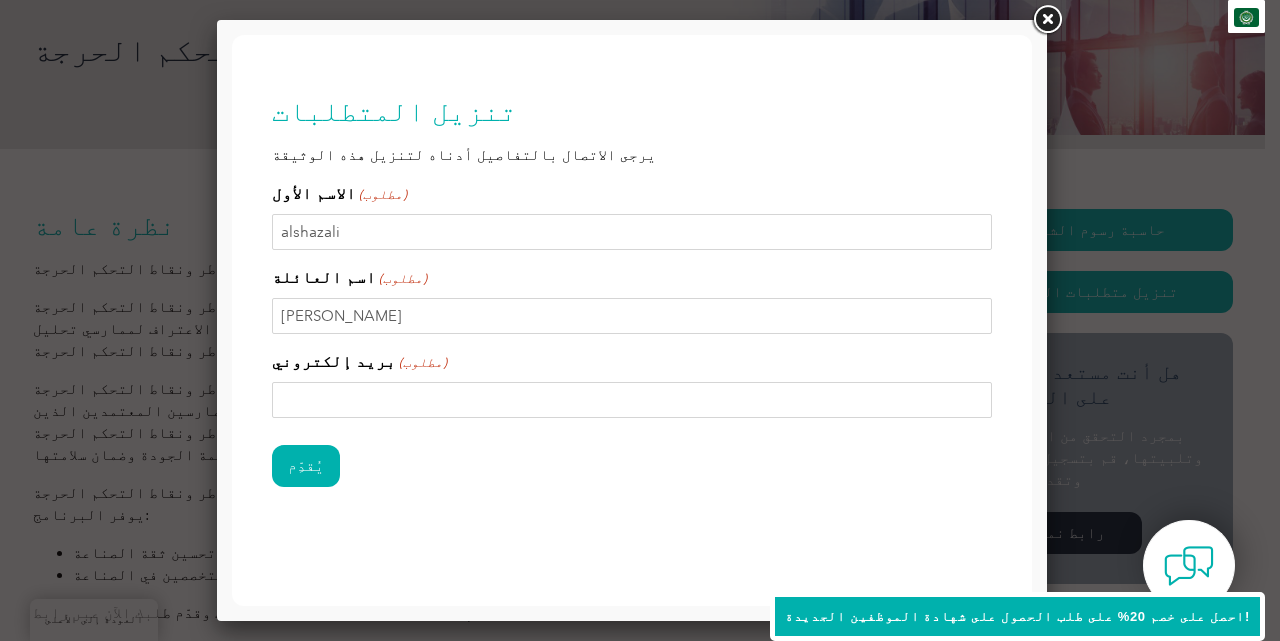 click on "بريد إلكتروني (مطلوب)" at bounding box center (632, 400) 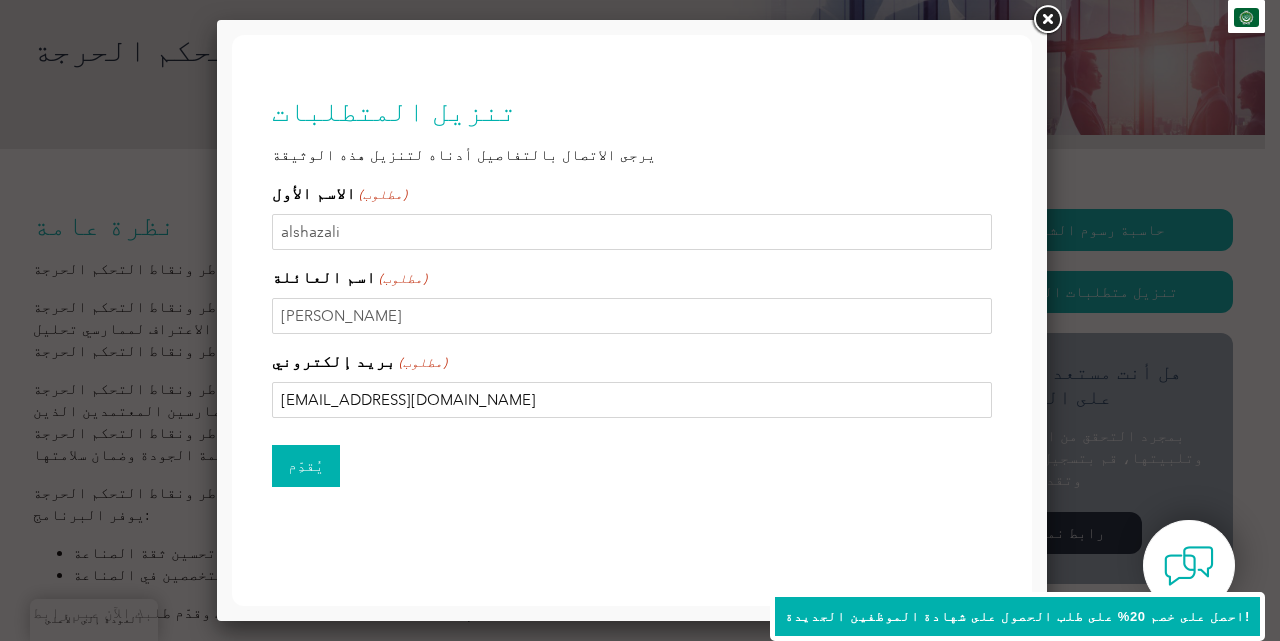 type on "shazali2222@hotmail.com" 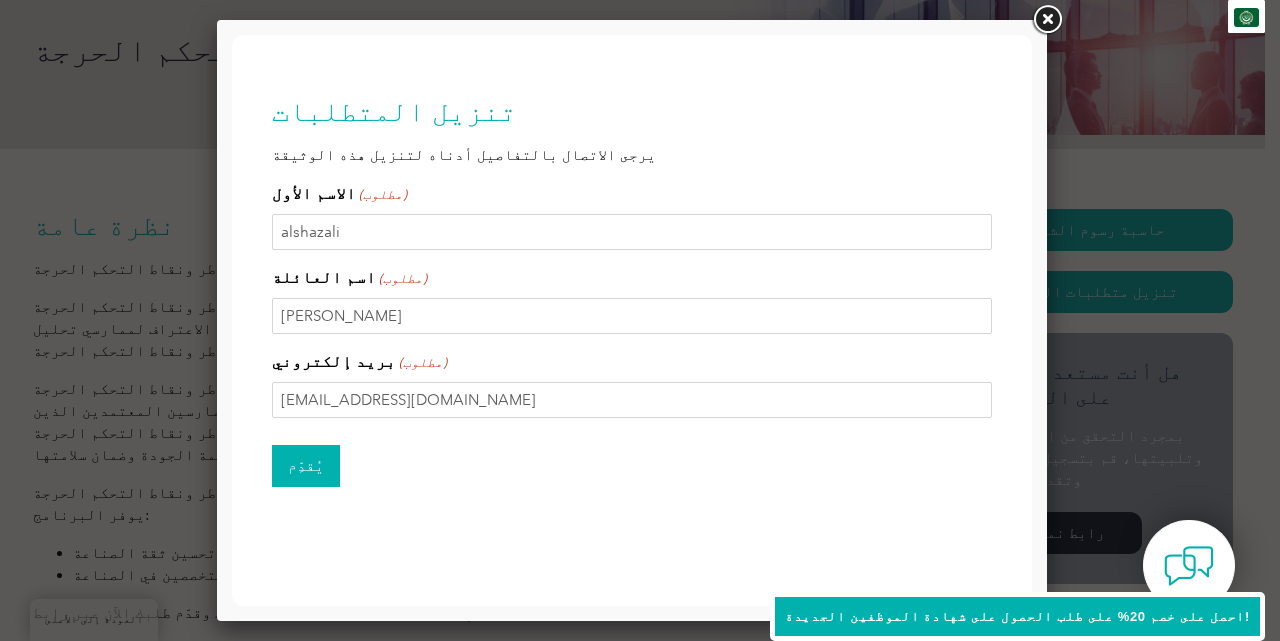 click on "يُقدِّم" at bounding box center [306, 466] 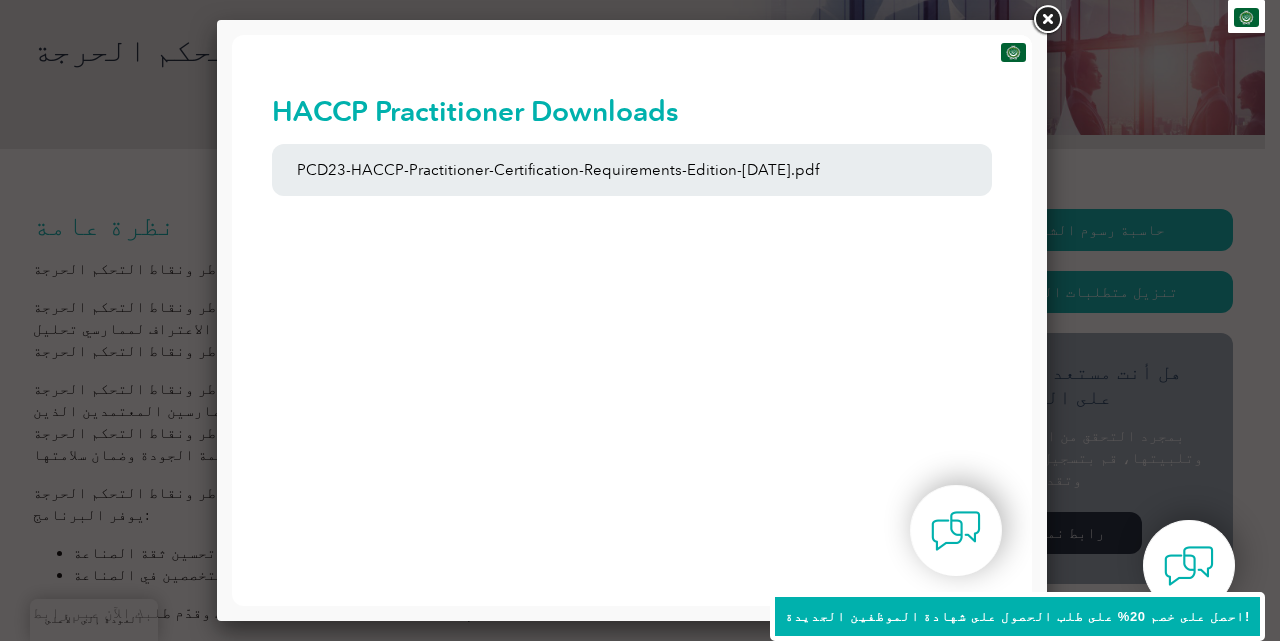 scroll, scrollTop: 0, scrollLeft: 0, axis: both 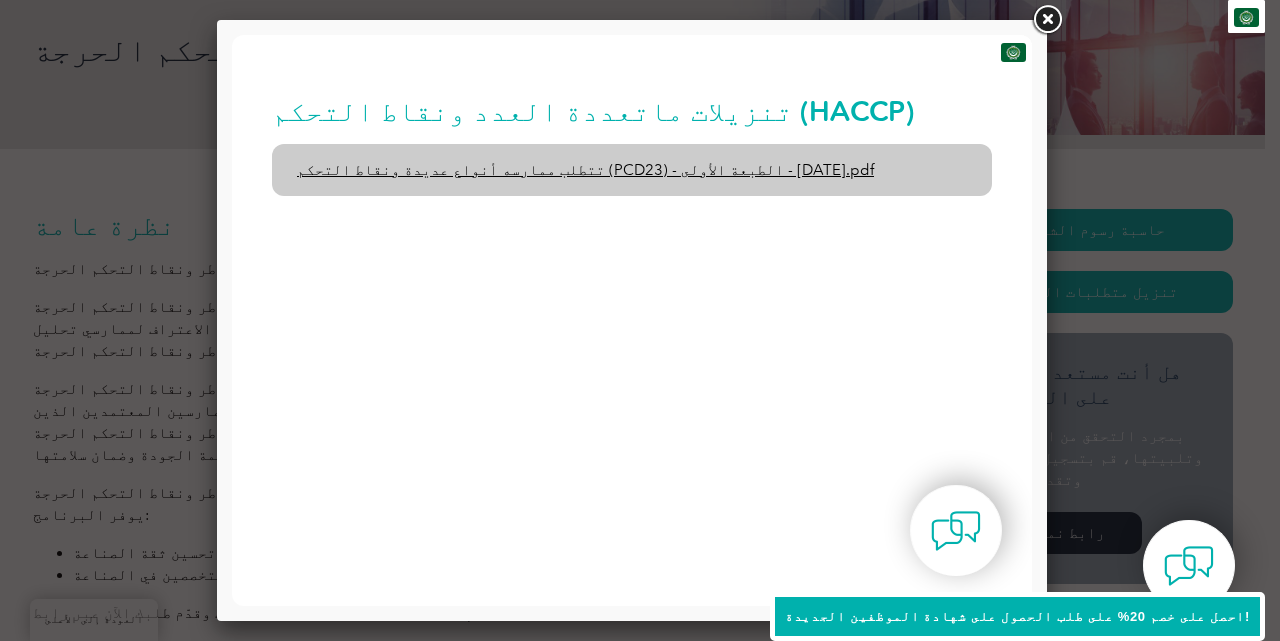 click on "تتطلب ممارسه أنواع عديدة ونقاط التحكم (PCD23) - الطبعة الأولى - يونيو 2020.pdf" at bounding box center (585, 170) 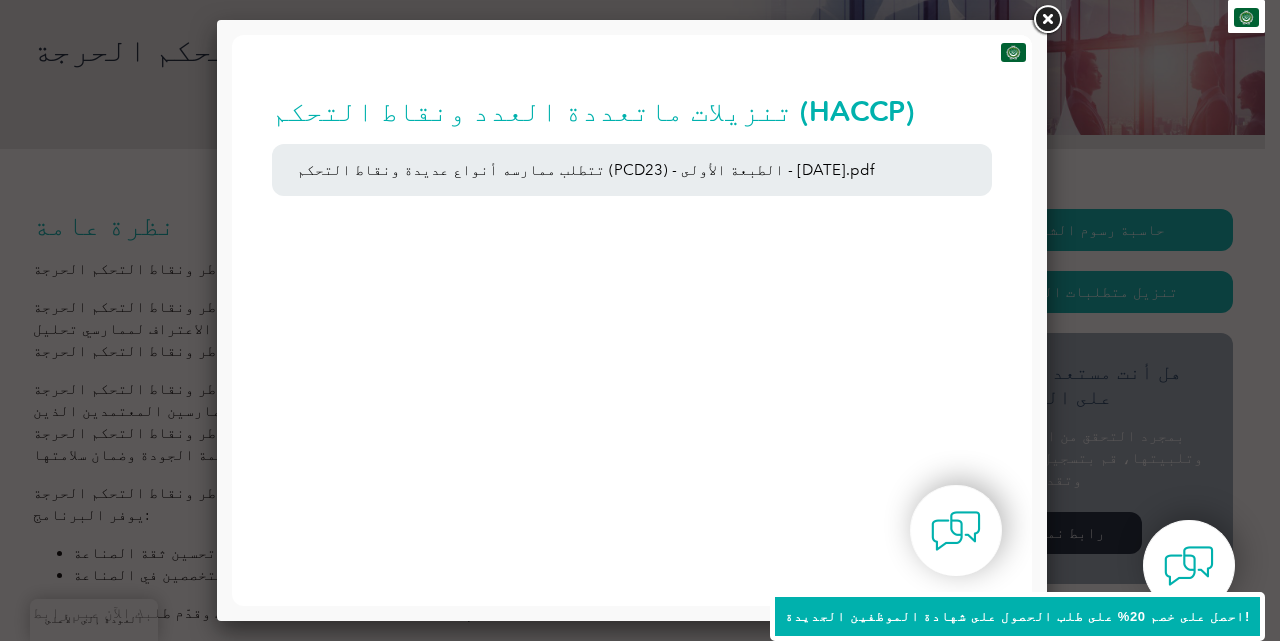 click at bounding box center [1047, 20] 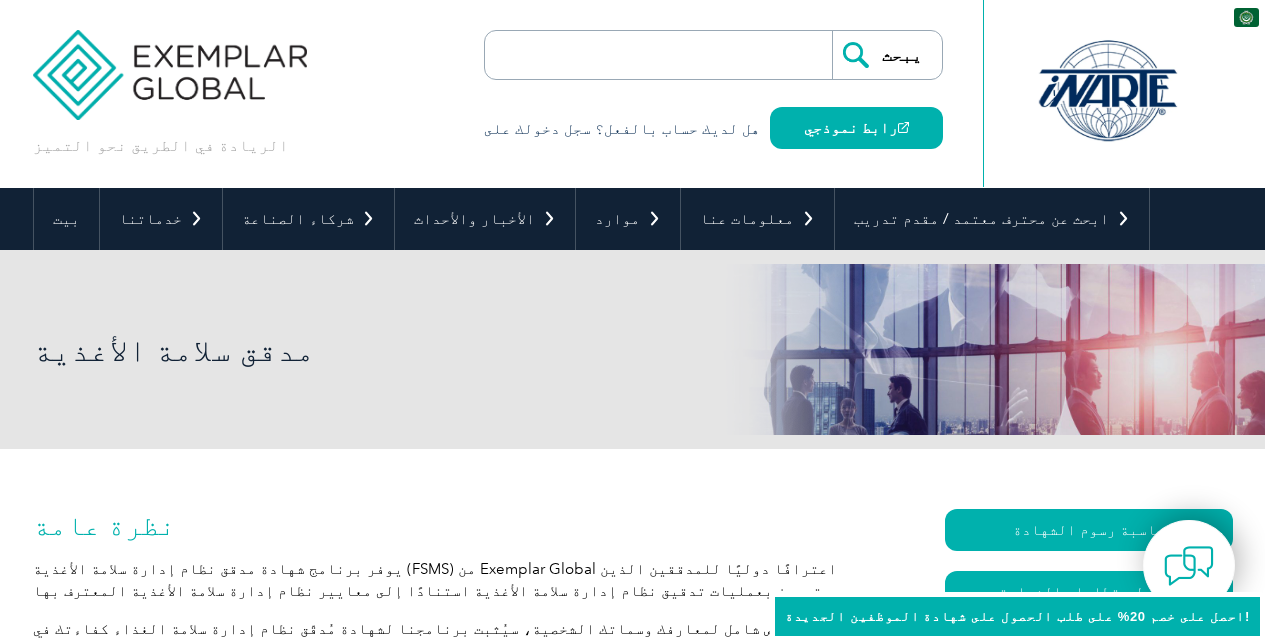 scroll, scrollTop: 173, scrollLeft: 0, axis: vertical 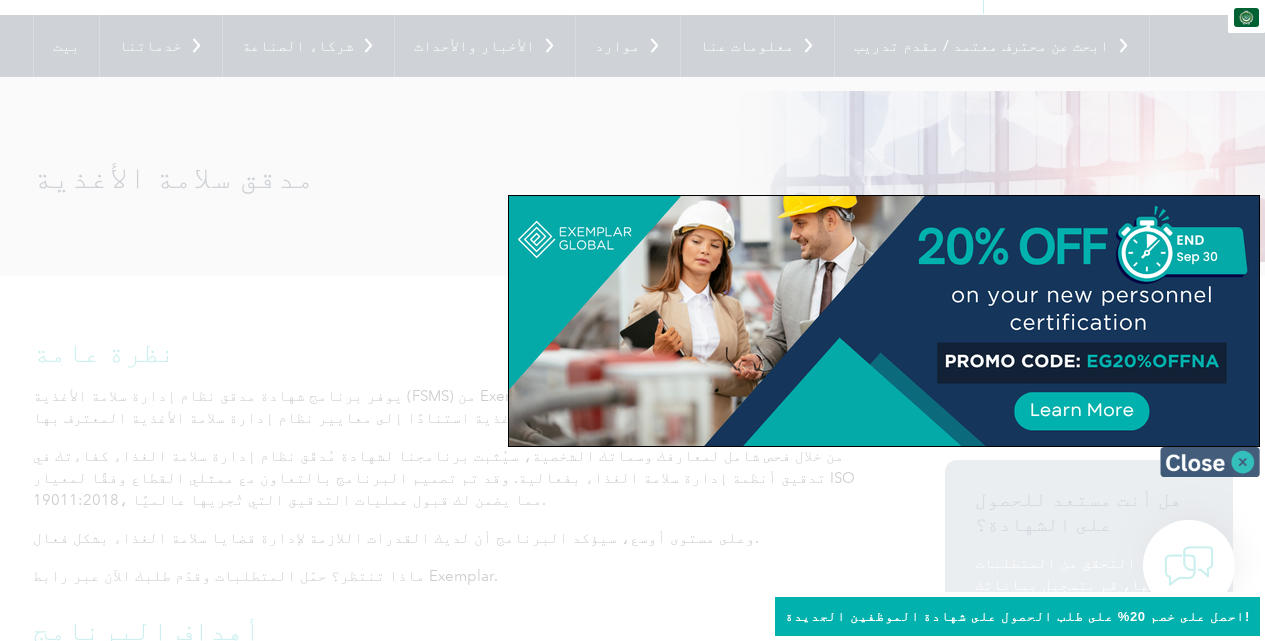 click at bounding box center [1210, 462] 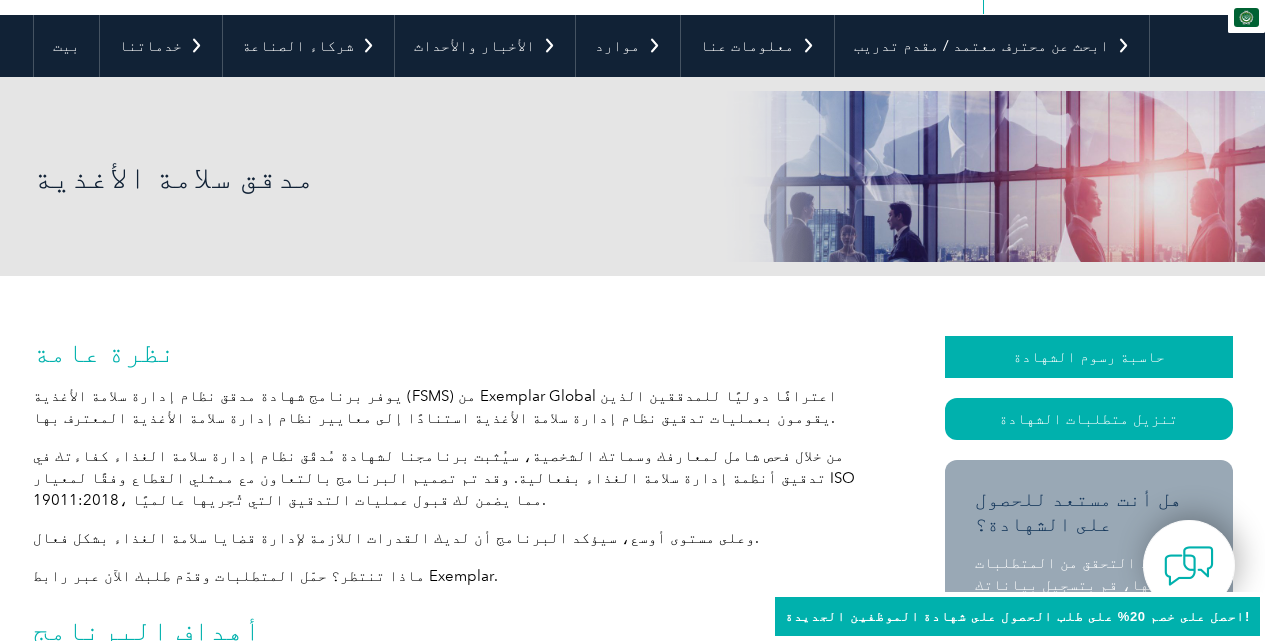 click on "حاسبة رسوم الشهادة" at bounding box center [1089, 357] 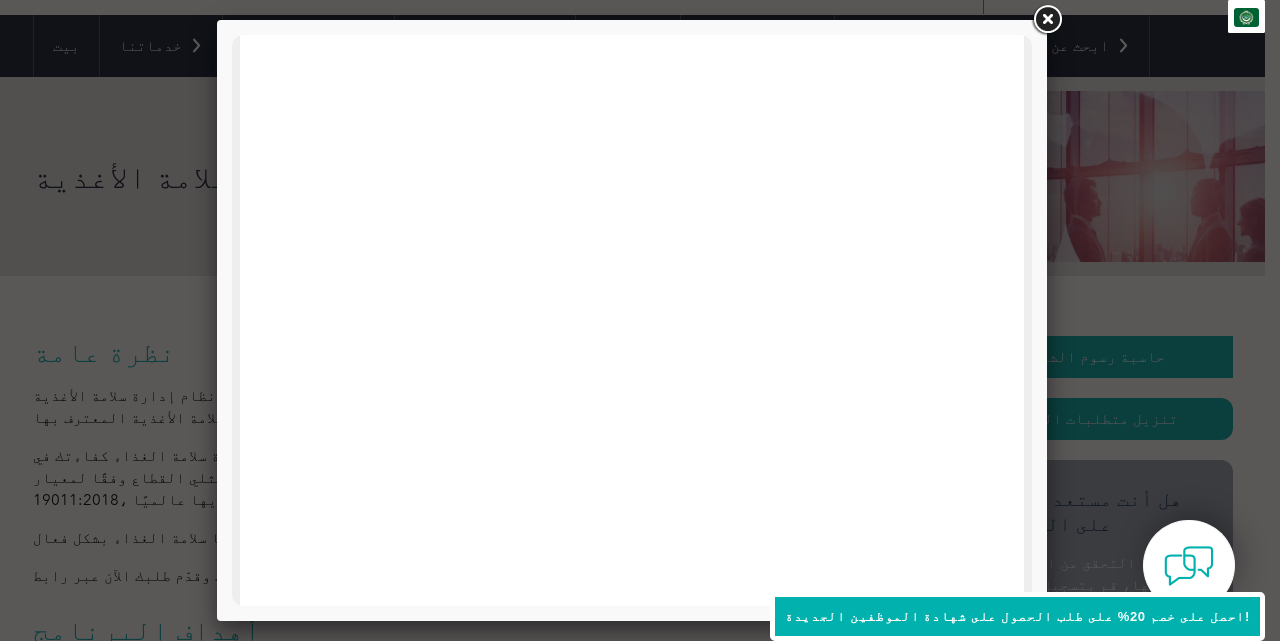 scroll, scrollTop: 0, scrollLeft: 0, axis: both 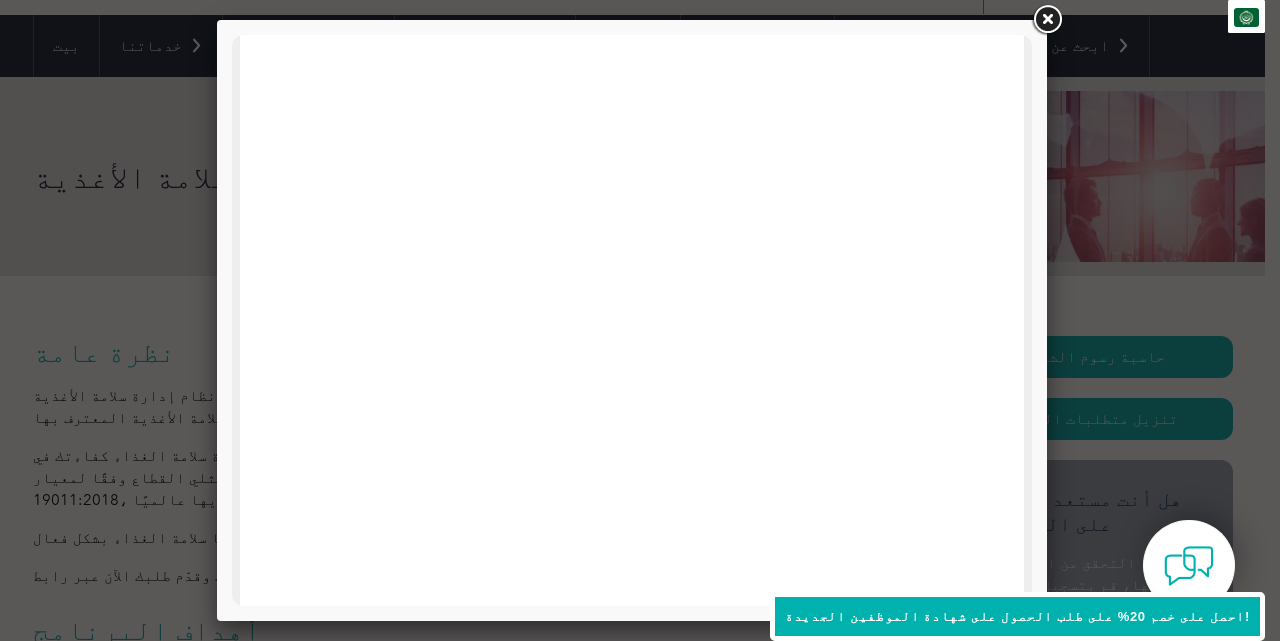 click at bounding box center (1047, 20) 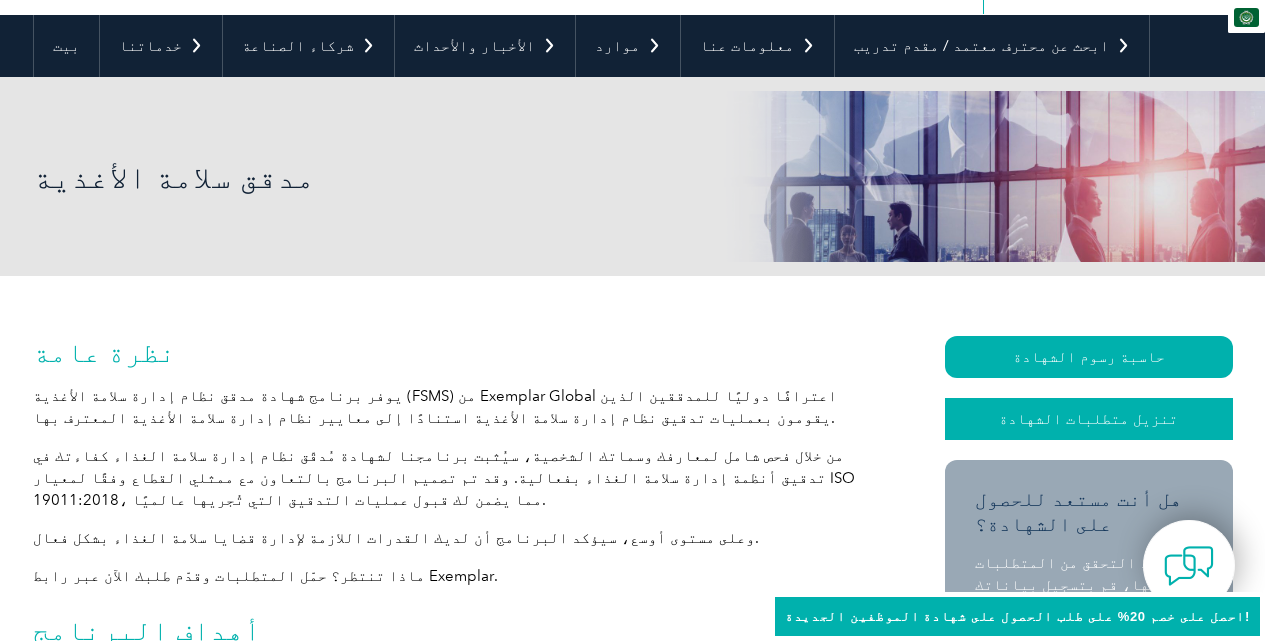 click on "تنزيل متطلبات الشهادة" at bounding box center (1089, 419) 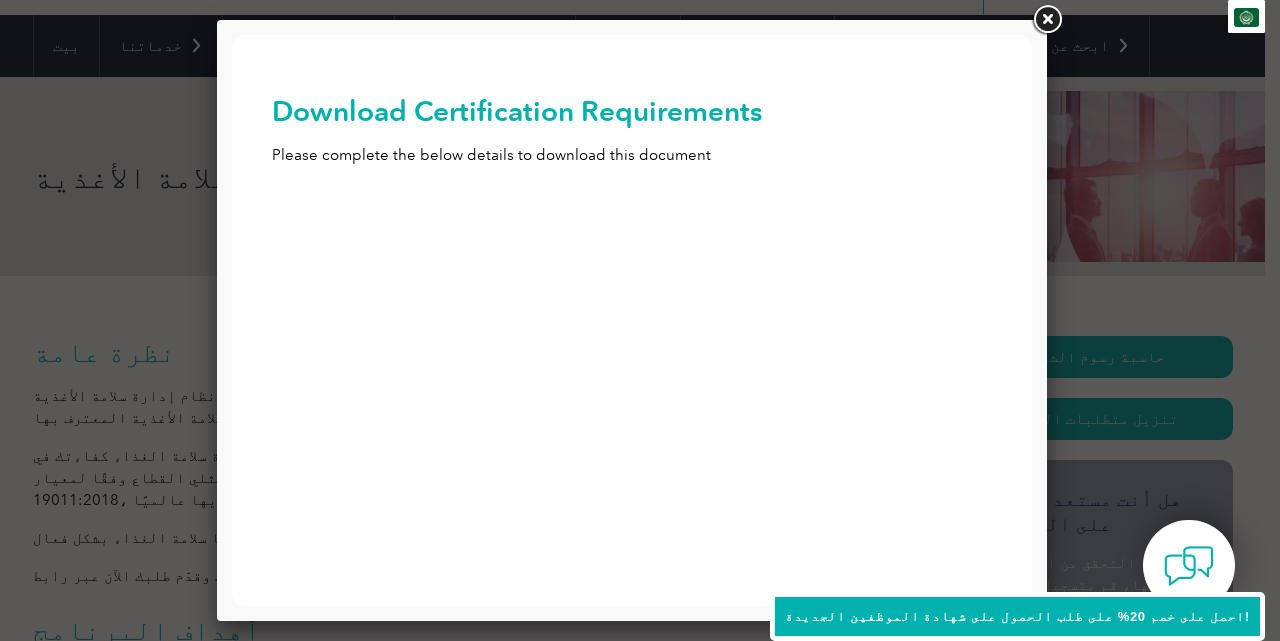 scroll, scrollTop: 0, scrollLeft: 0, axis: both 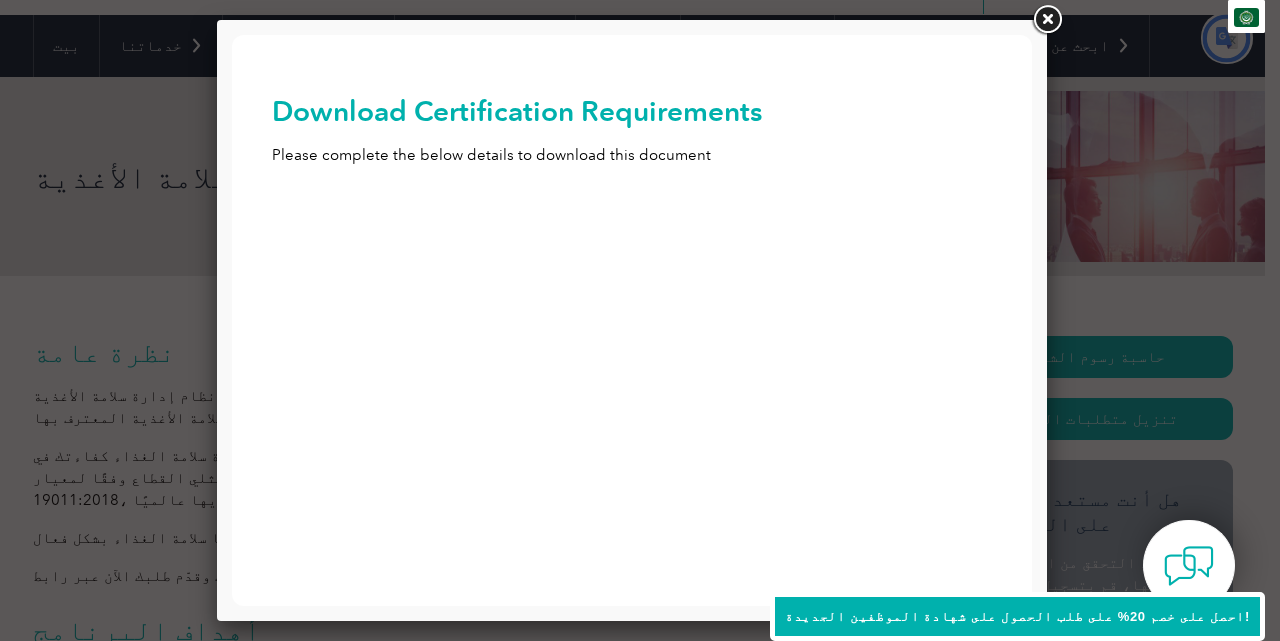 type on "يُقدِّم" 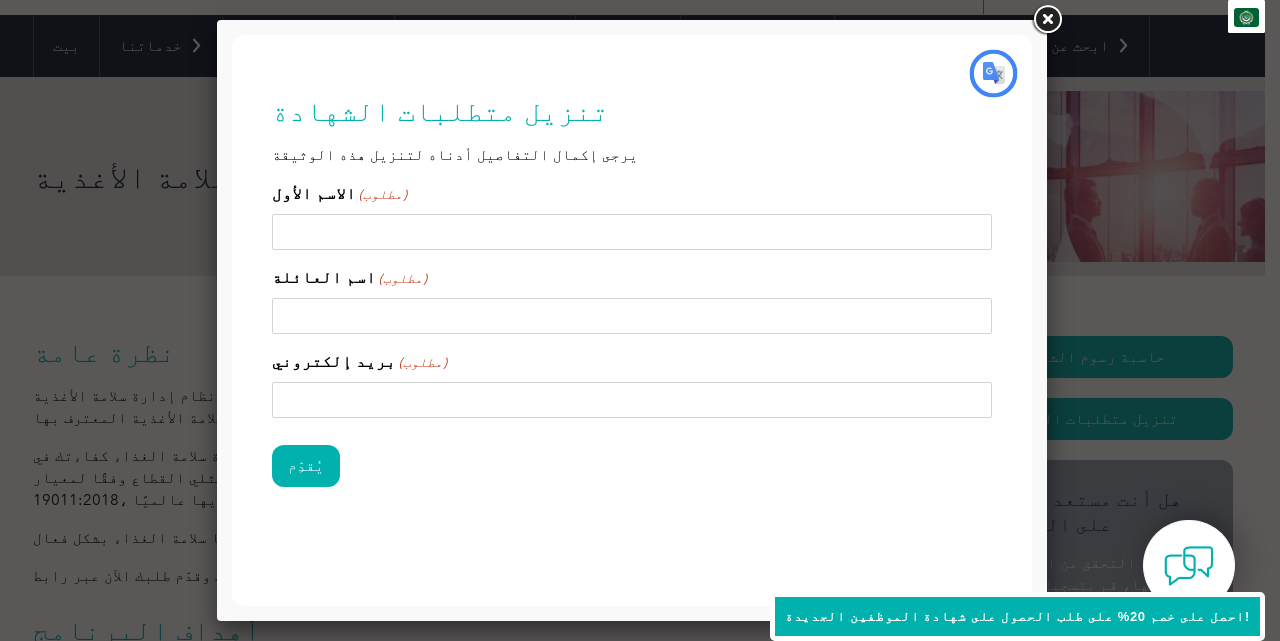 scroll, scrollTop: 0, scrollLeft: 0, axis: both 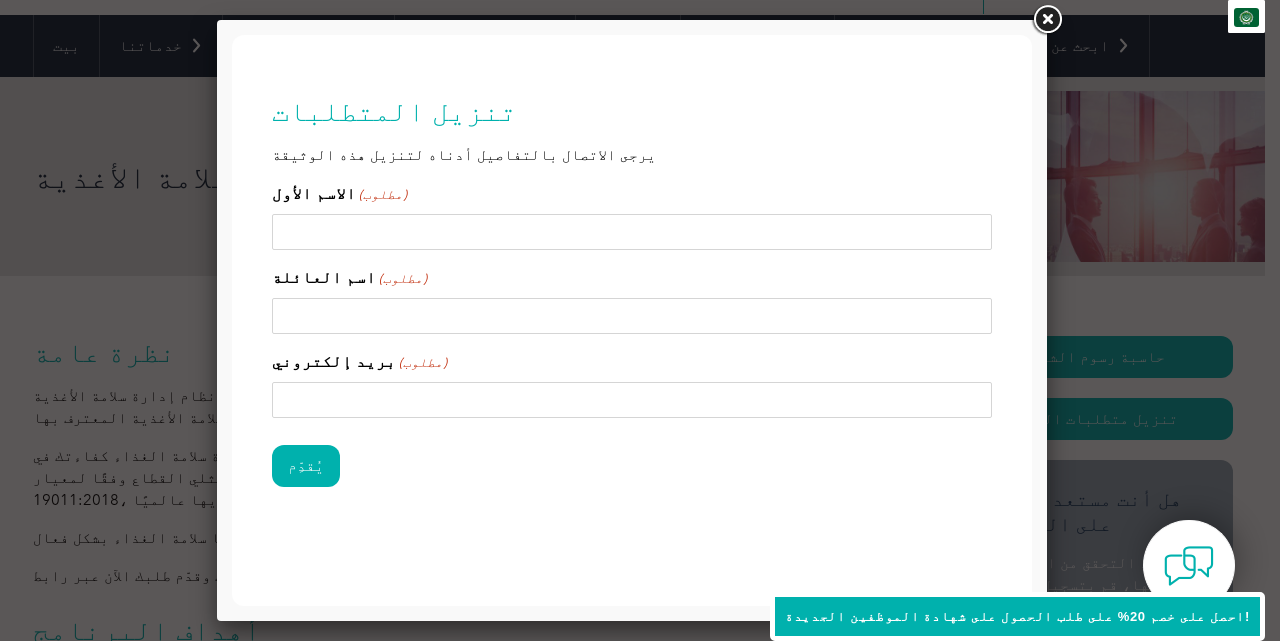 click on "تنزيل المتطلبات   يرجى الاتصال بالتفاصيل أدناه لتنزيل هذه الوثيقة     الاسم الأول (مطلوب) اسم العائلة (مطلوب) بريد إلكتروني (مطلوب)         يُقدِّم                         Δ" at bounding box center [632, 323] 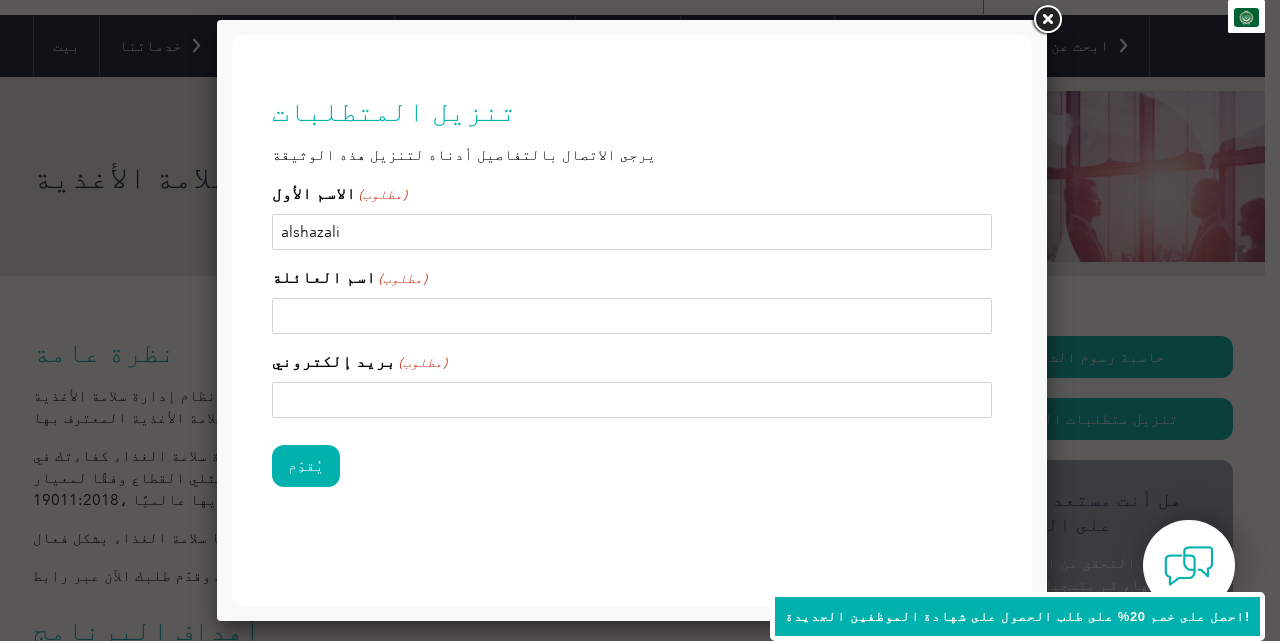type on "alshazali" 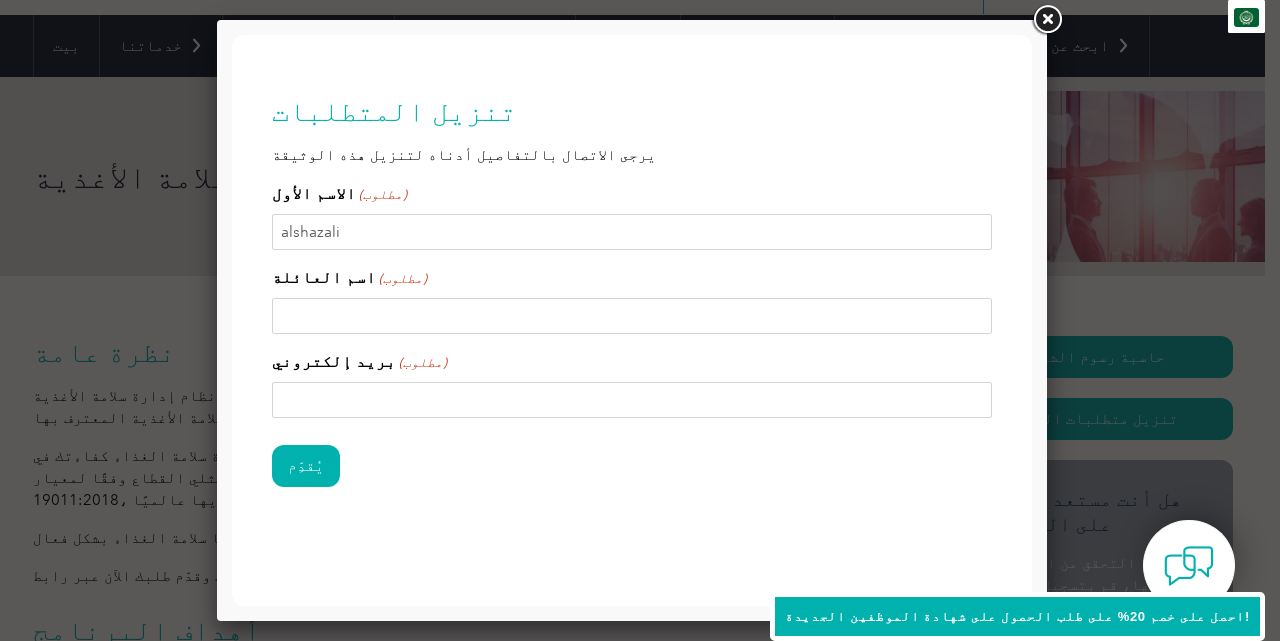 click on "اسم العائلة (مطلوب)" at bounding box center (632, 316) 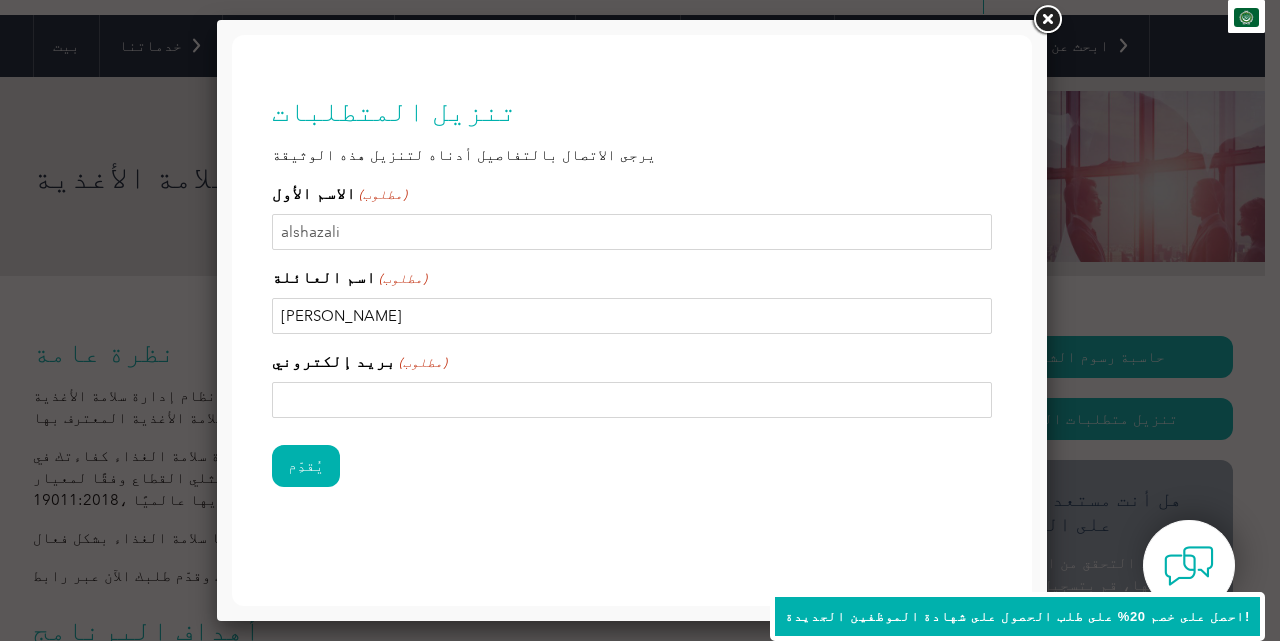 type on "ahmed" 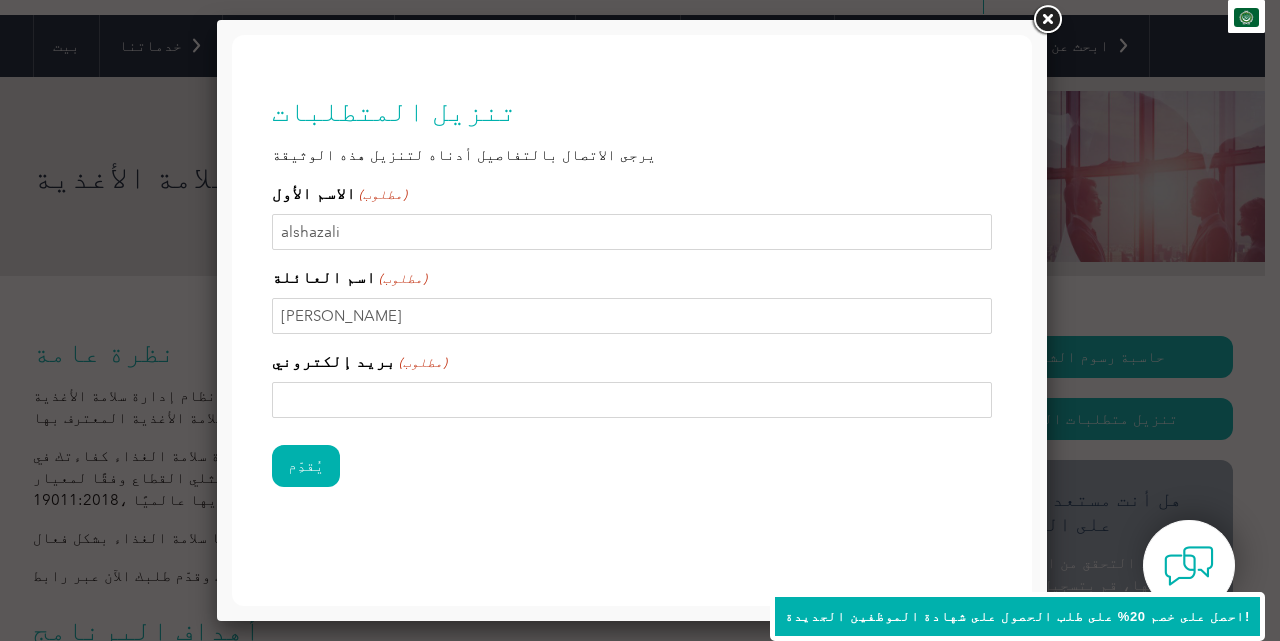 click on "بريد إلكتروني (مطلوب)" at bounding box center [632, 400] 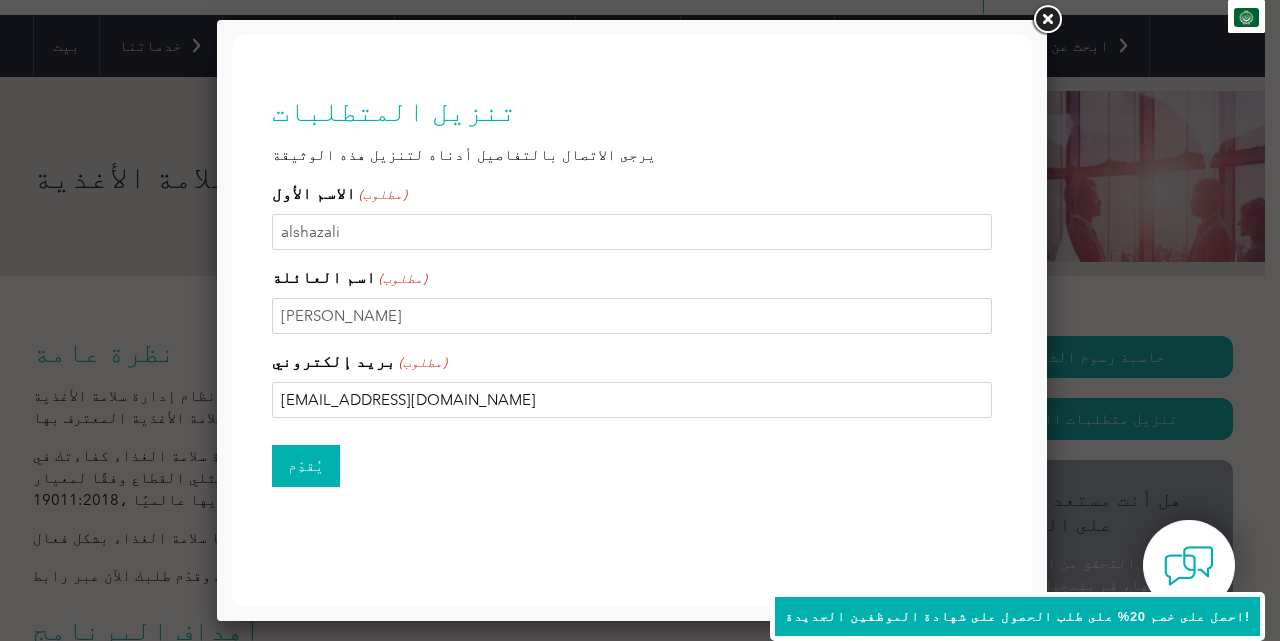 type on "shazali2222@hotmail.com" 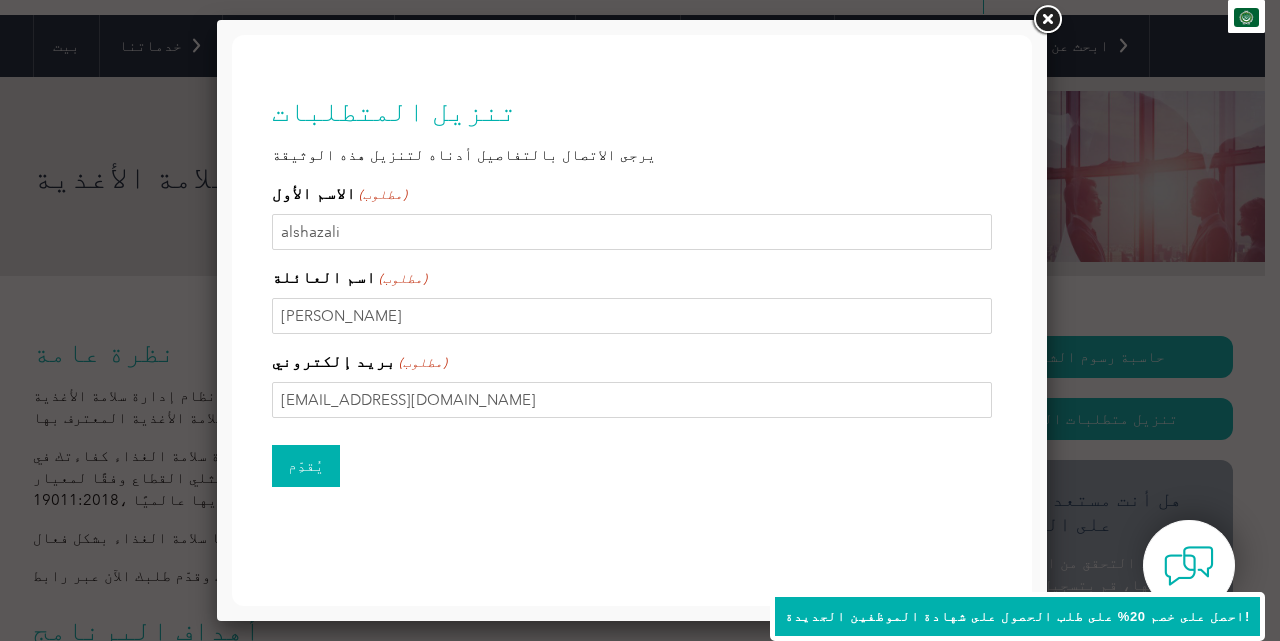click on "يُقدِّم" at bounding box center (306, 466) 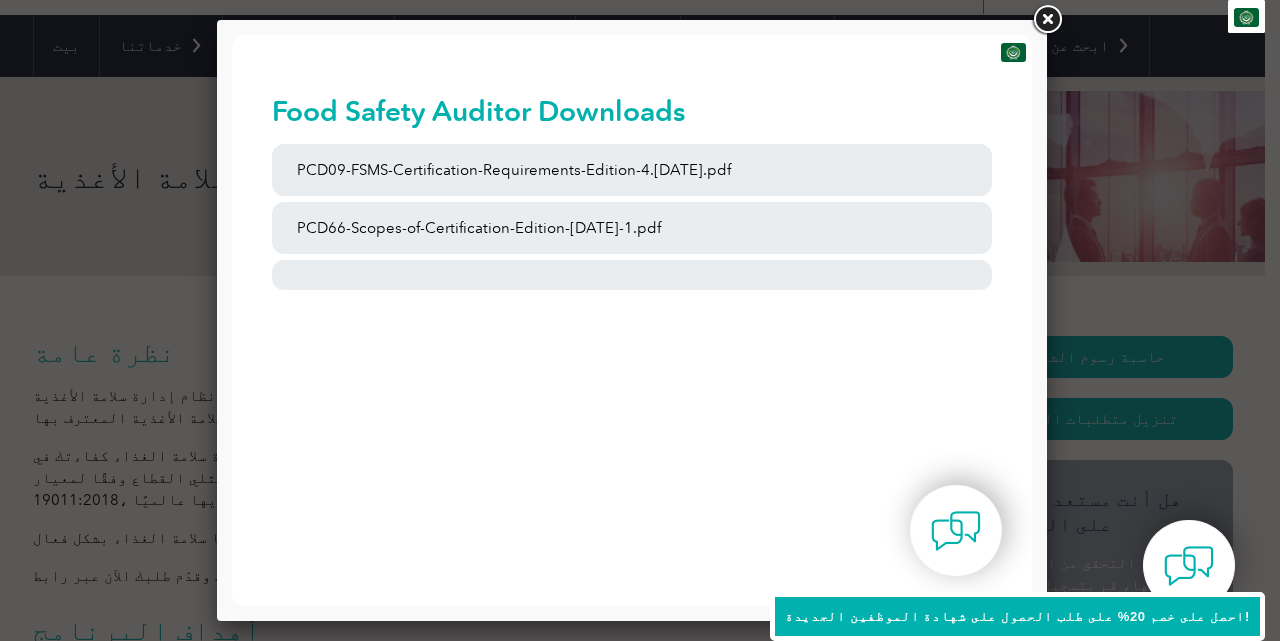 scroll, scrollTop: 0, scrollLeft: 0, axis: both 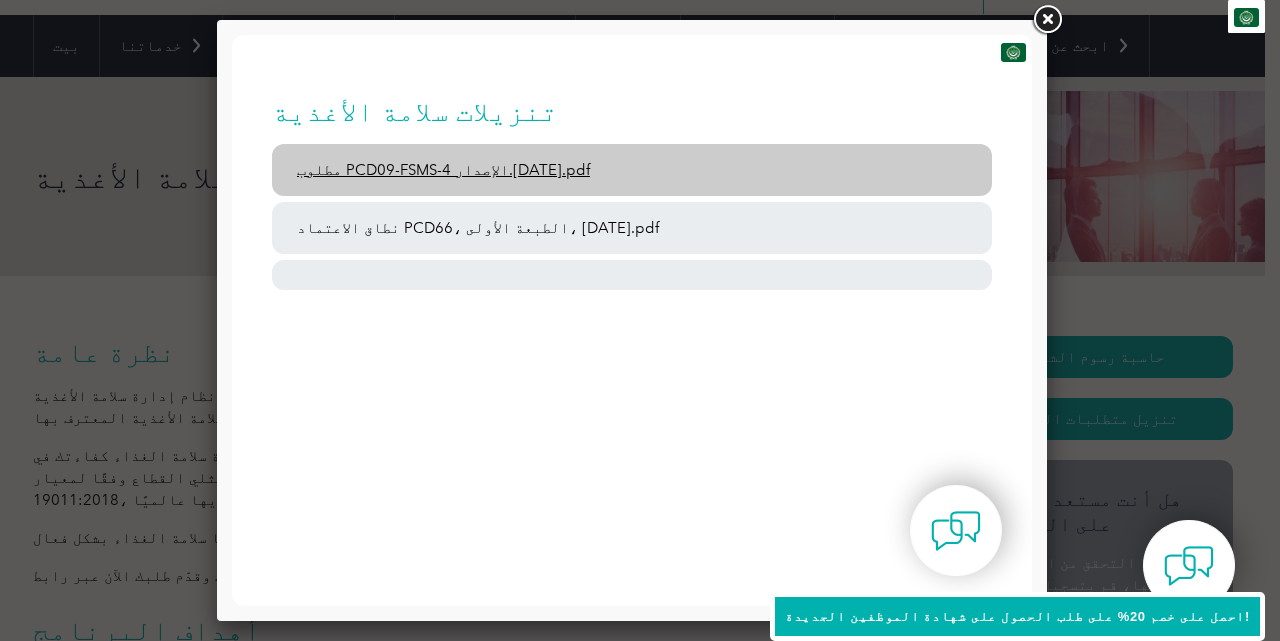 click on "مطلوب PCD09-FSMS-الإصدار 4.2-مارس 2023.pdf" at bounding box center (443, 170) 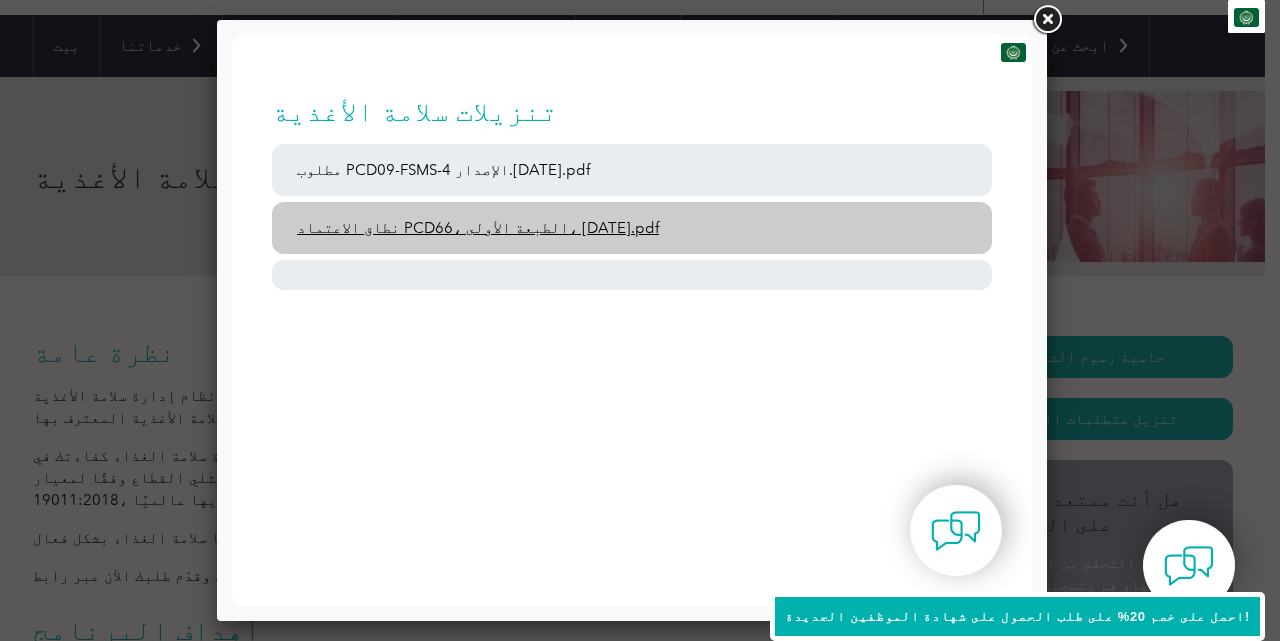 click on "نطاق الاعتماد PCD66، الطبعة الأولى، 6 سبتمبر 2023.pdf" at bounding box center (478, 228) 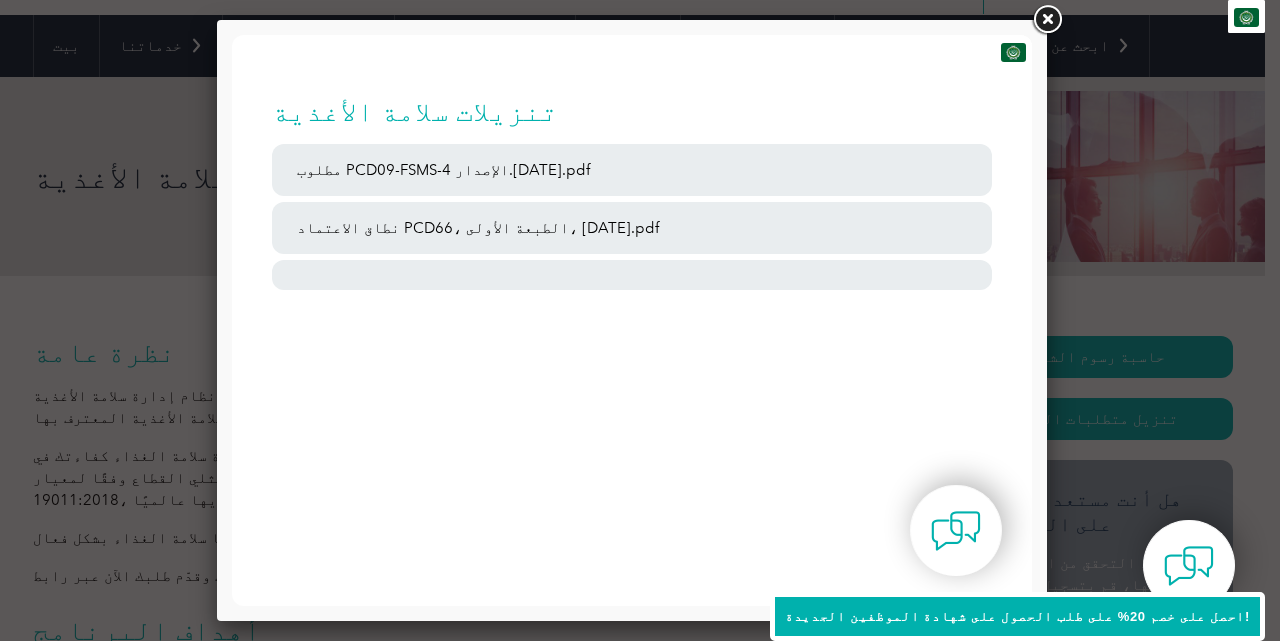 click at bounding box center (1047, 20) 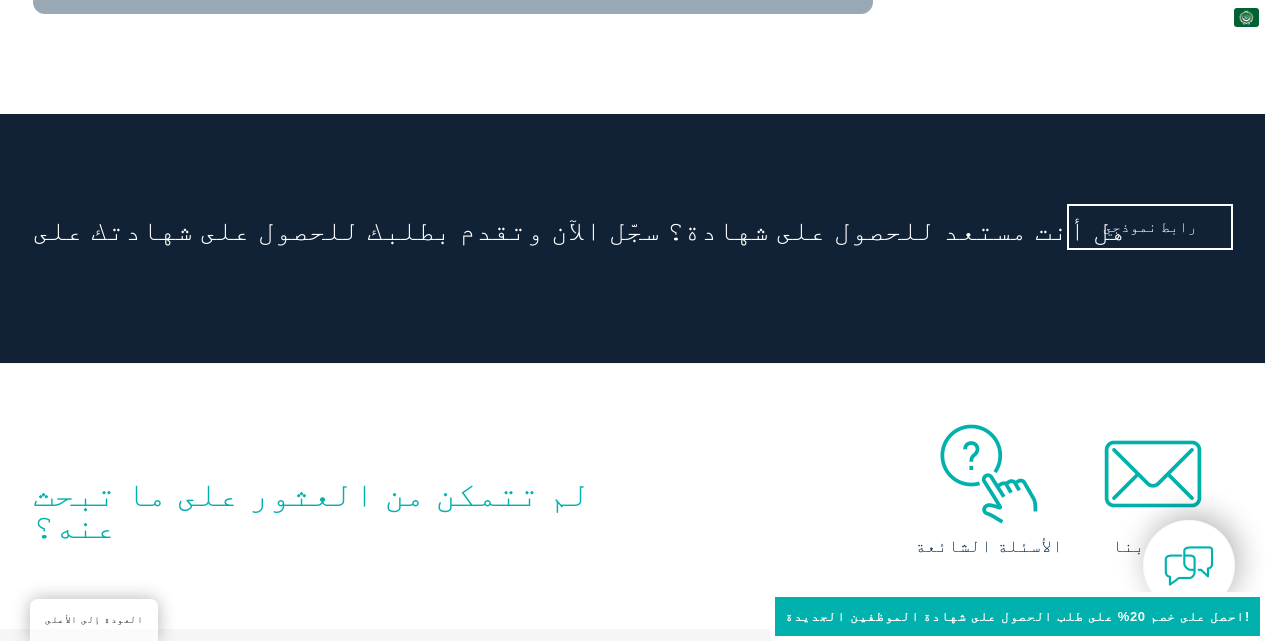 scroll, scrollTop: 2073, scrollLeft: 0, axis: vertical 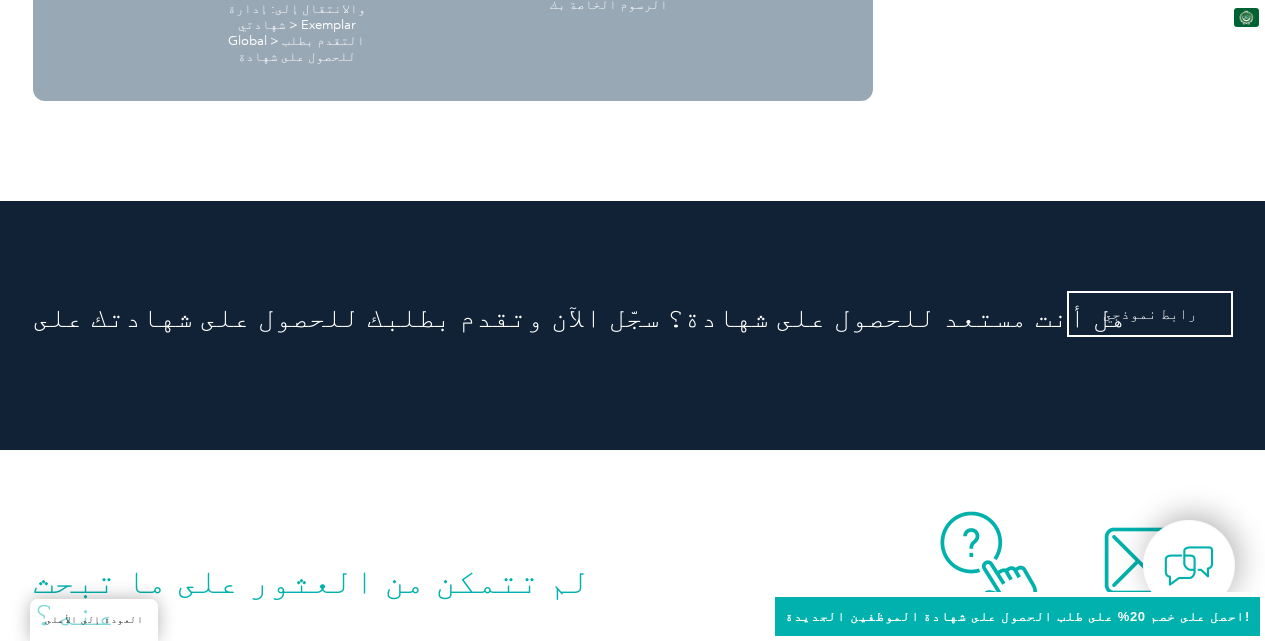 click on "رابط نموذجي" at bounding box center [1150, 314] 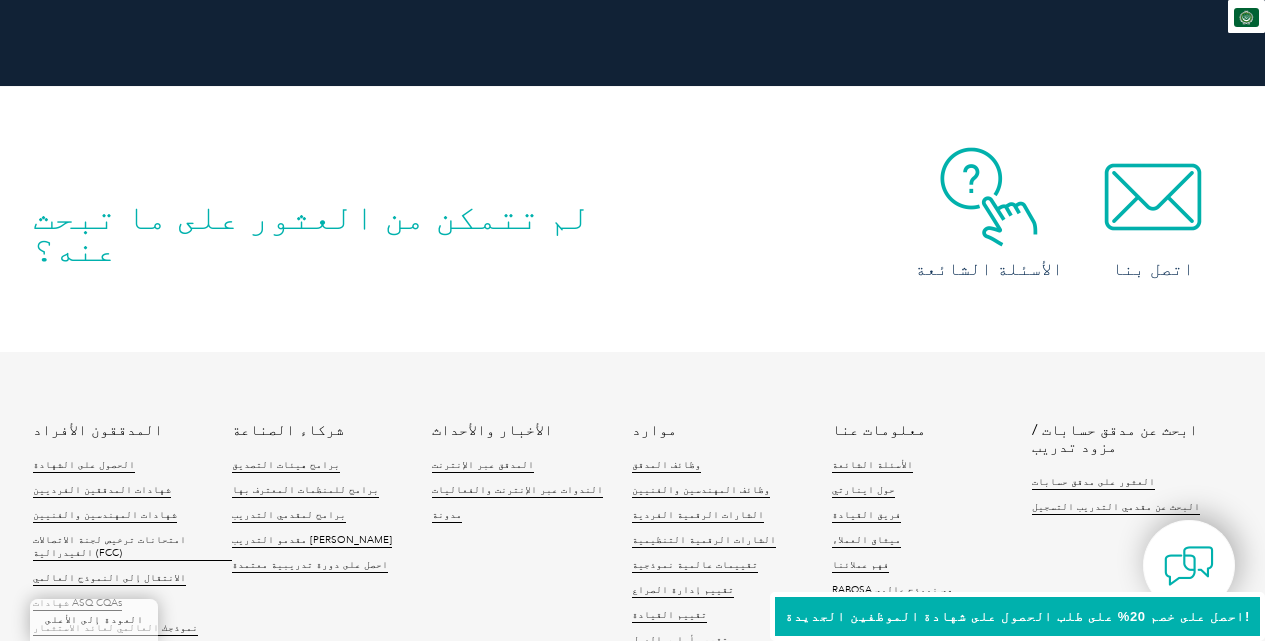 scroll, scrollTop: 2473, scrollLeft: 0, axis: vertical 